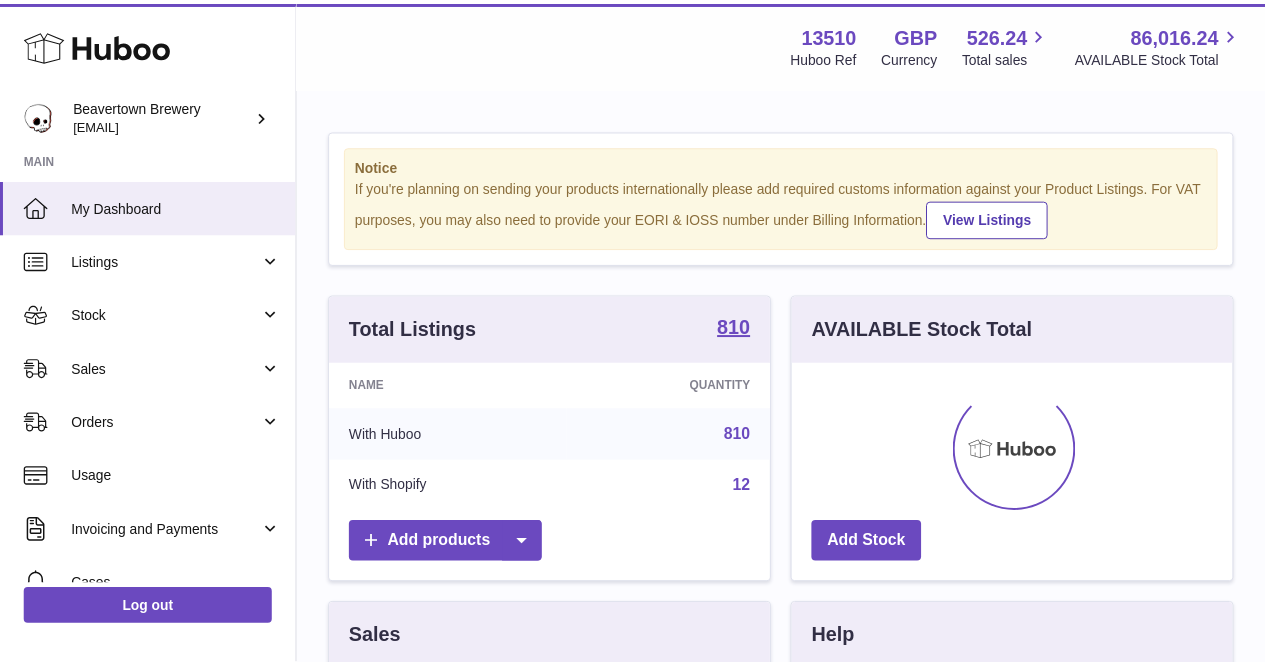 scroll, scrollTop: 0, scrollLeft: 0, axis: both 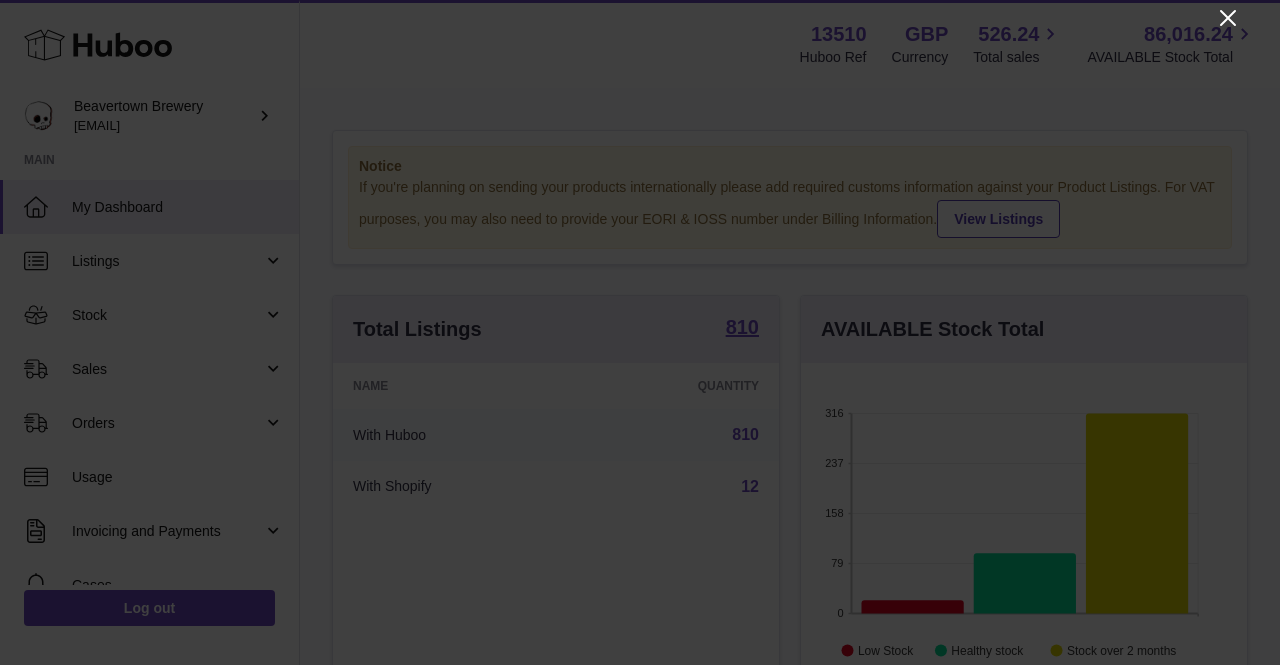 click 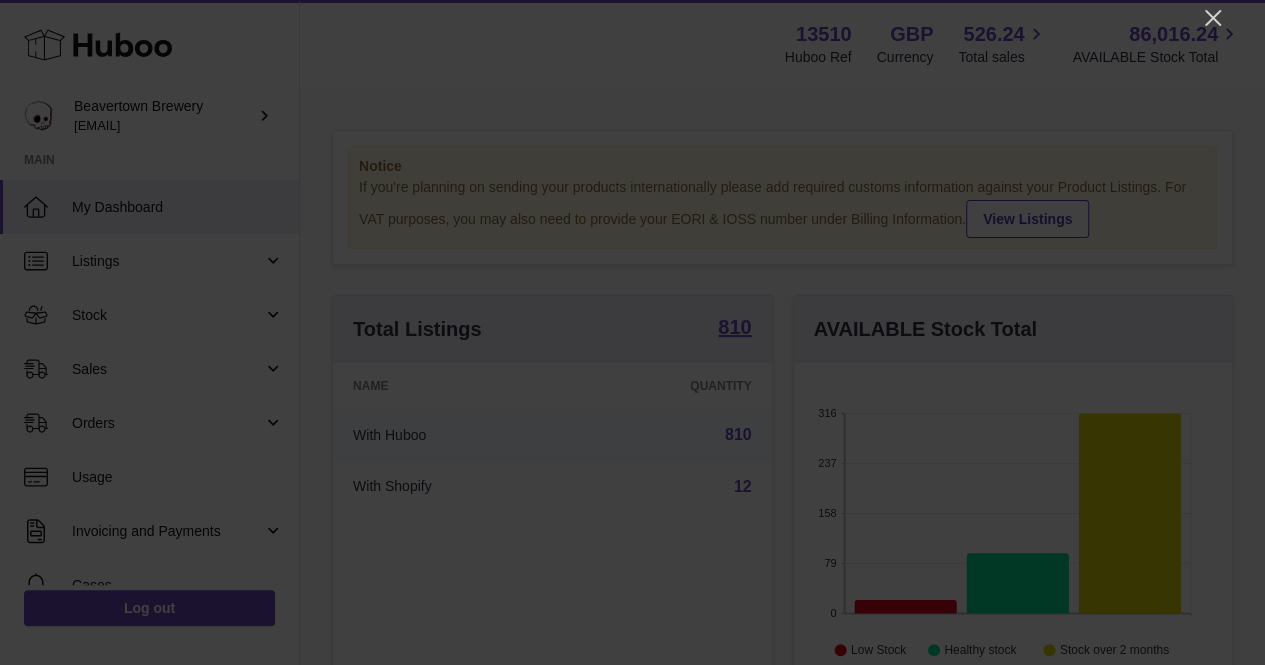 scroll, scrollTop: 312, scrollLeft: 438, axis: both 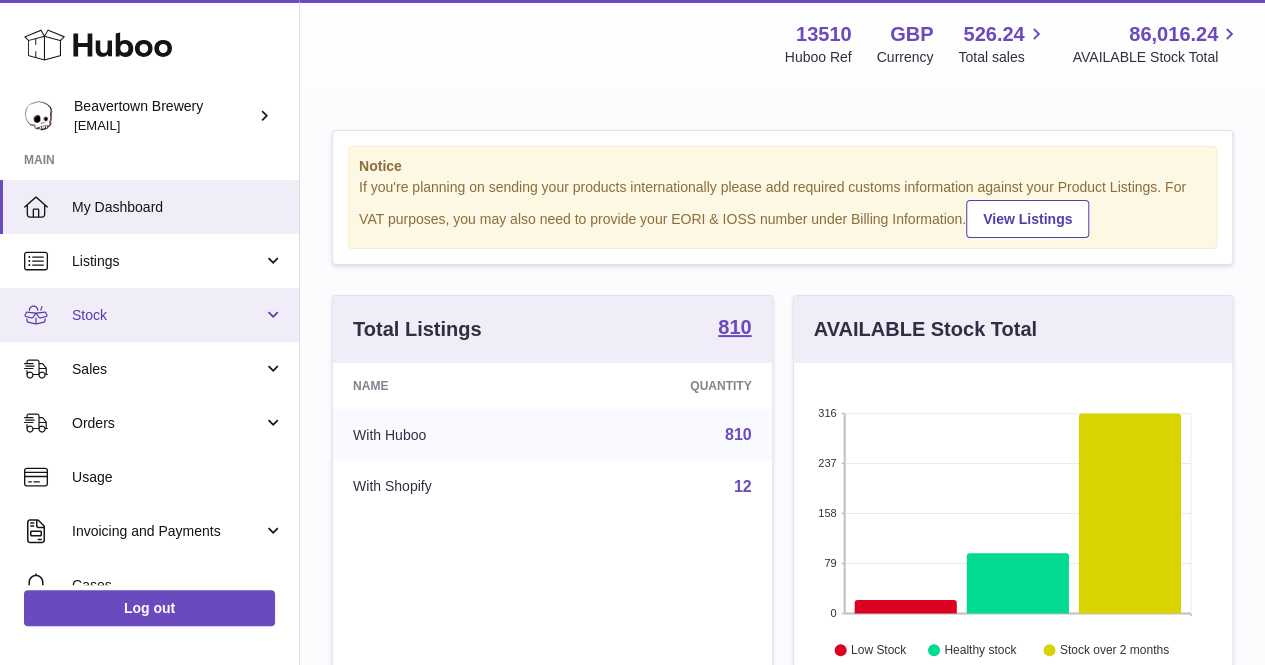 click on "Stock" at bounding box center [149, 315] 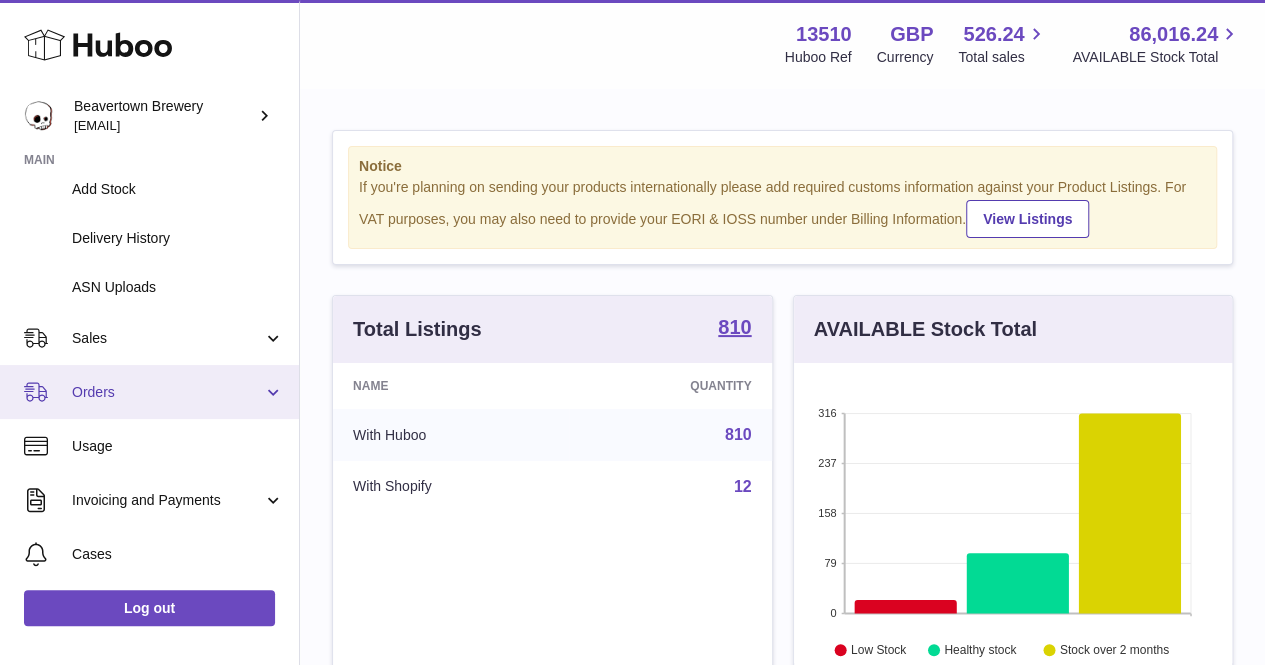 scroll, scrollTop: 300, scrollLeft: 0, axis: vertical 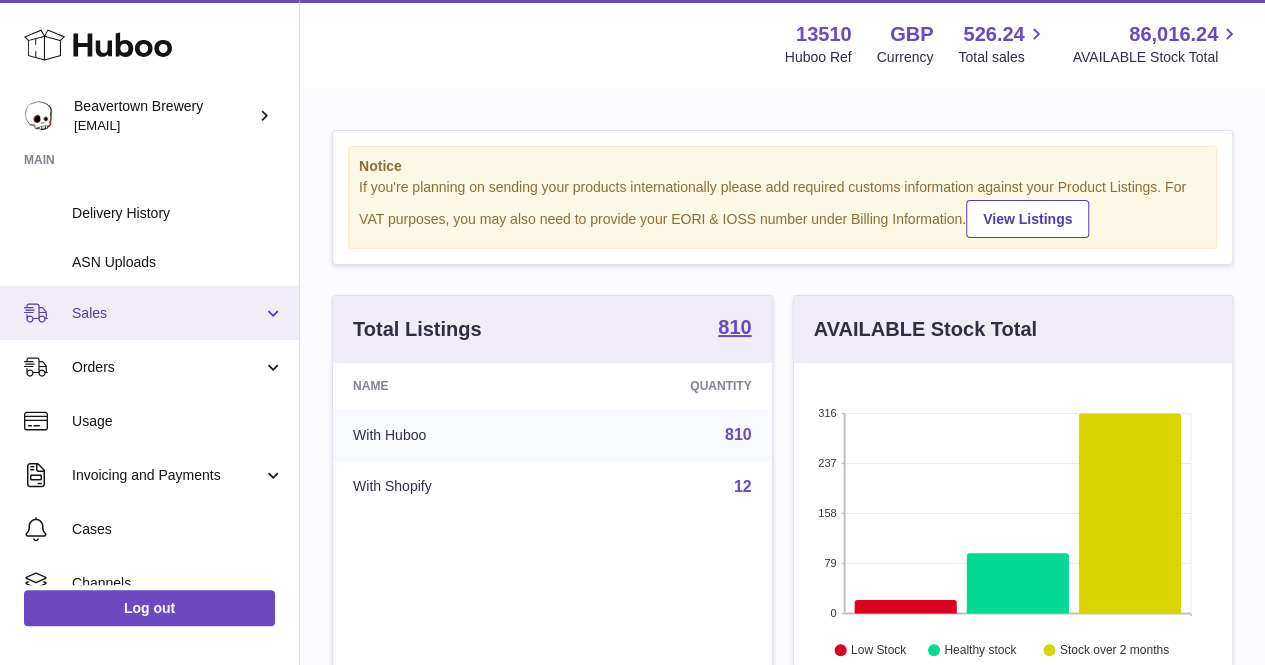 click on "Sales" at bounding box center [167, 313] 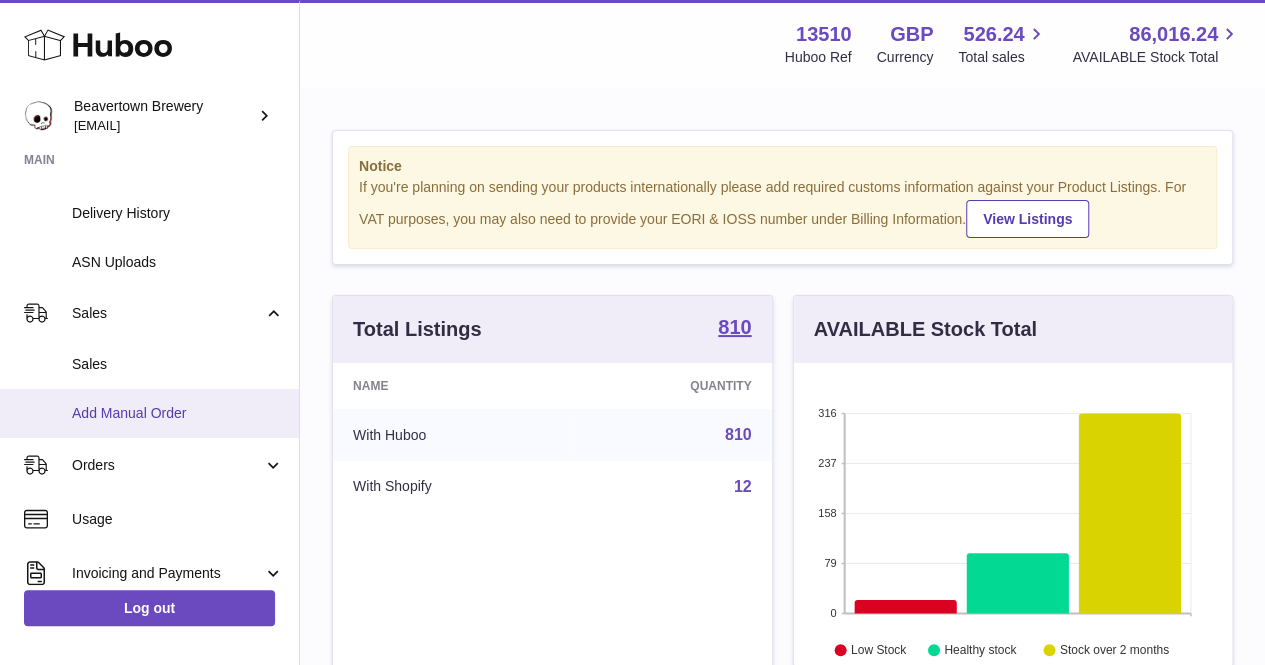 click on "Add Manual Order" at bounding box center (178, 413) 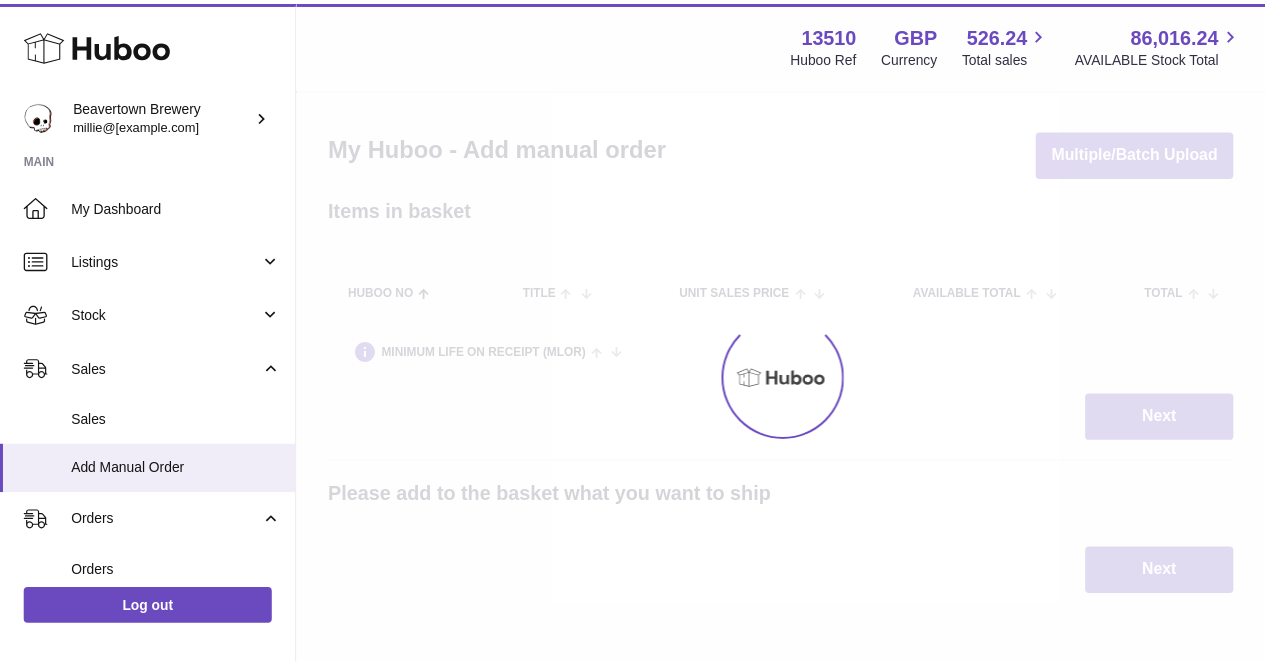 scroll, scrollTop: 0, scrollLeft: 0, axis: both 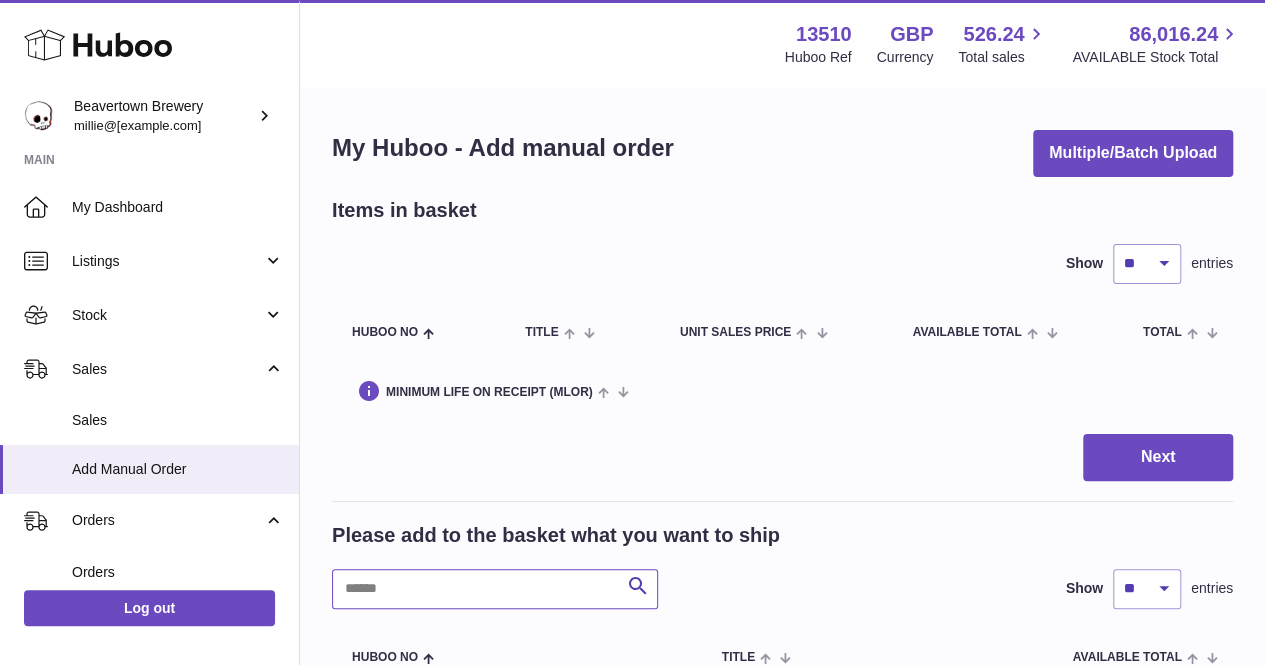 click at bounding box center [495, 589] 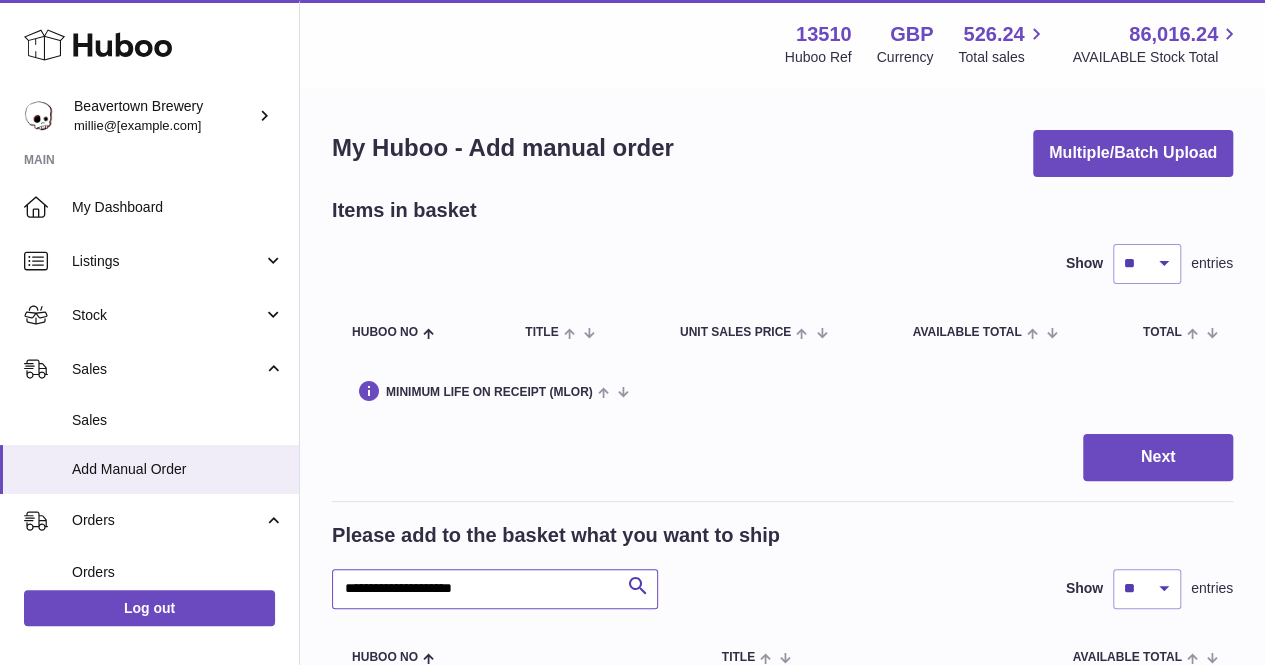 click on "**********" at bounding box center (495, 589) 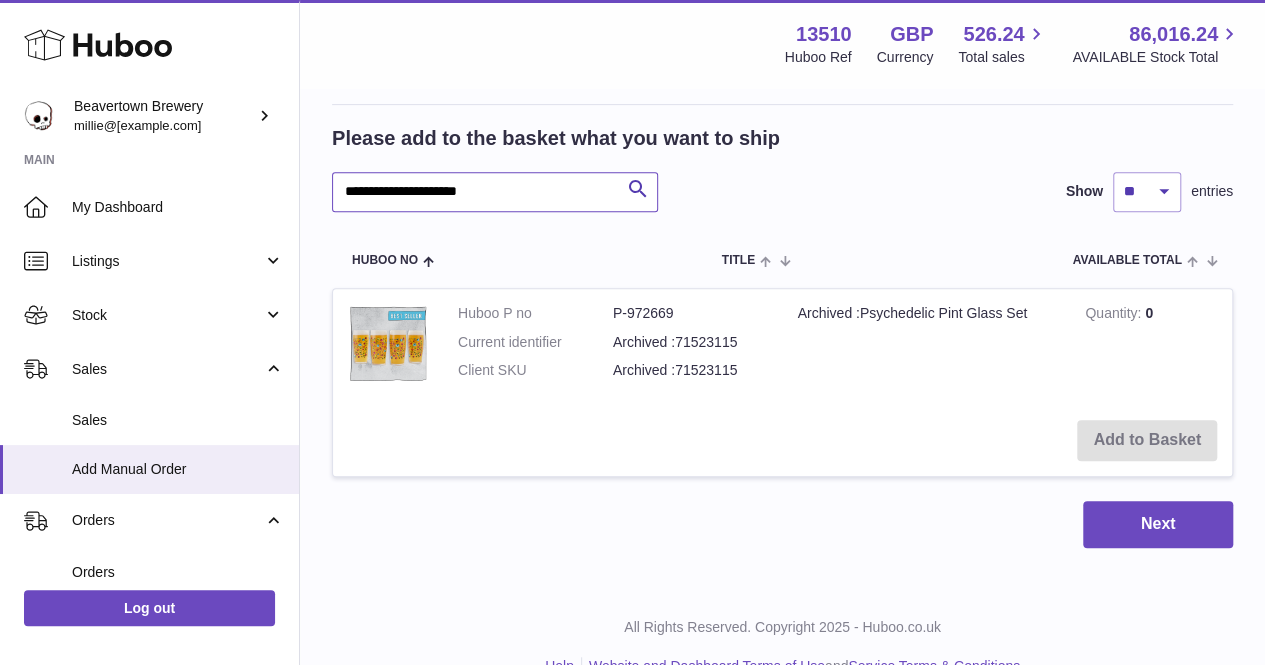 scroll, scrollTop: 400, scrollLeft: 0, axis: vertical 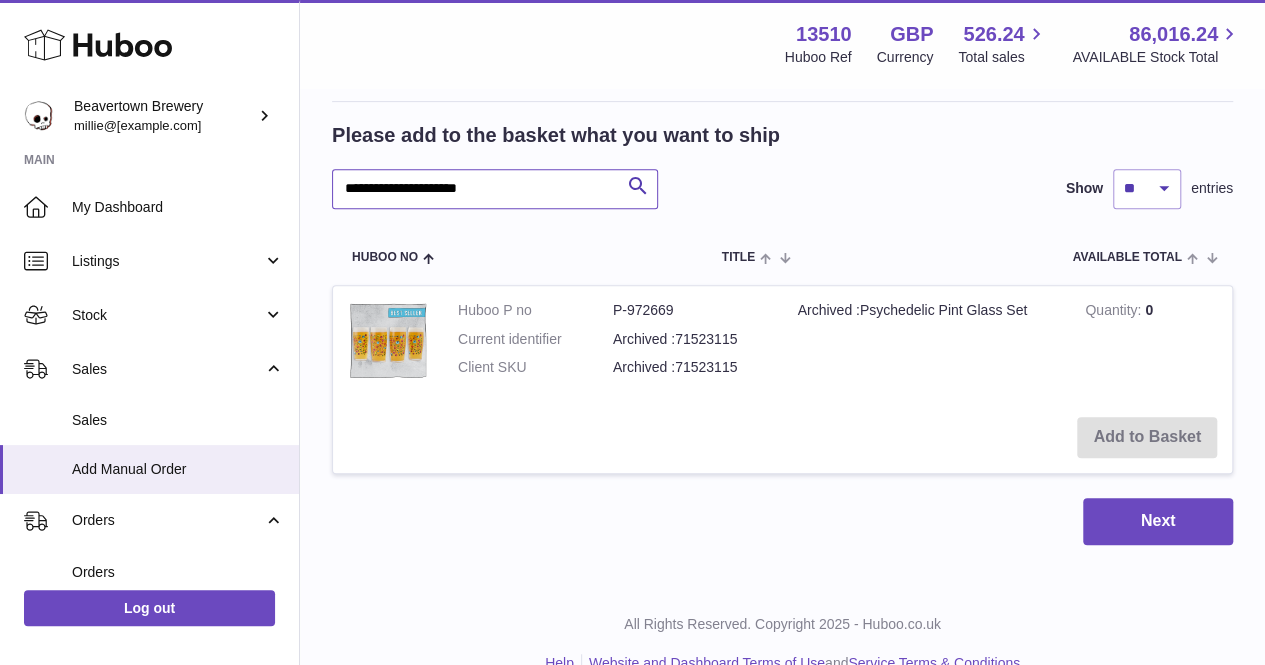 drag, startPoint x: 429, startPoint y: 188, endPoint x: 551, endPoint y: 186, distance: 122.016396 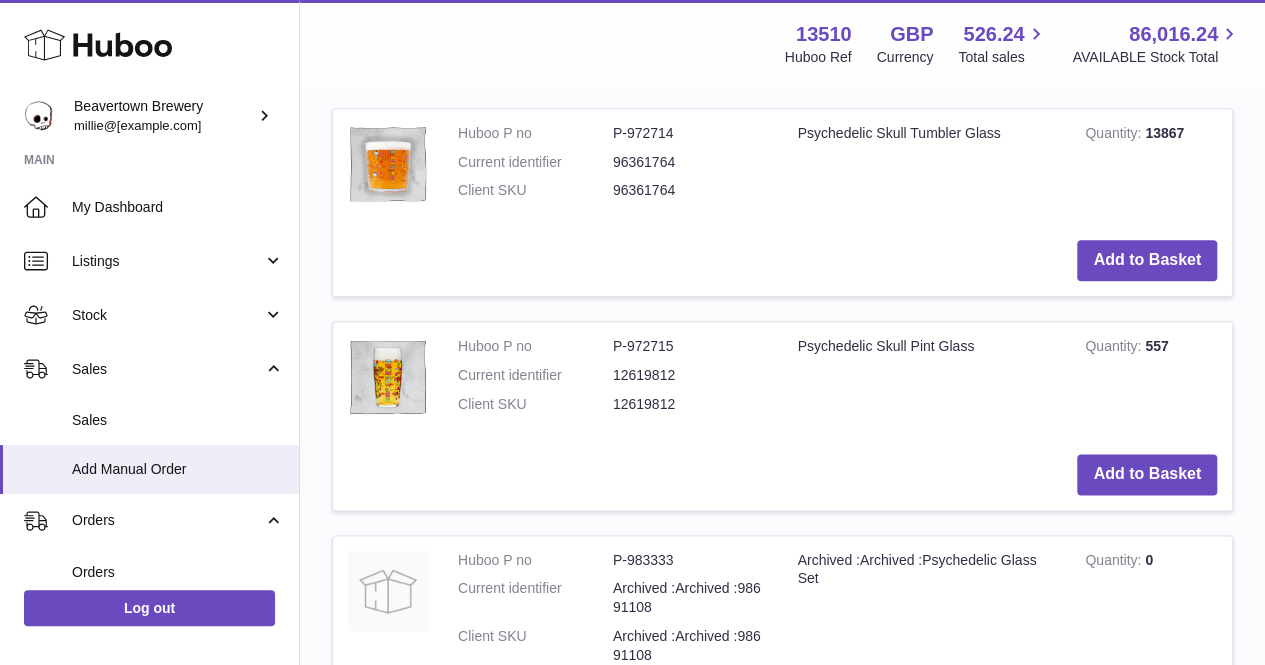 scroll, scrollTop: 900, scrollLeft: 0, axis: vertical 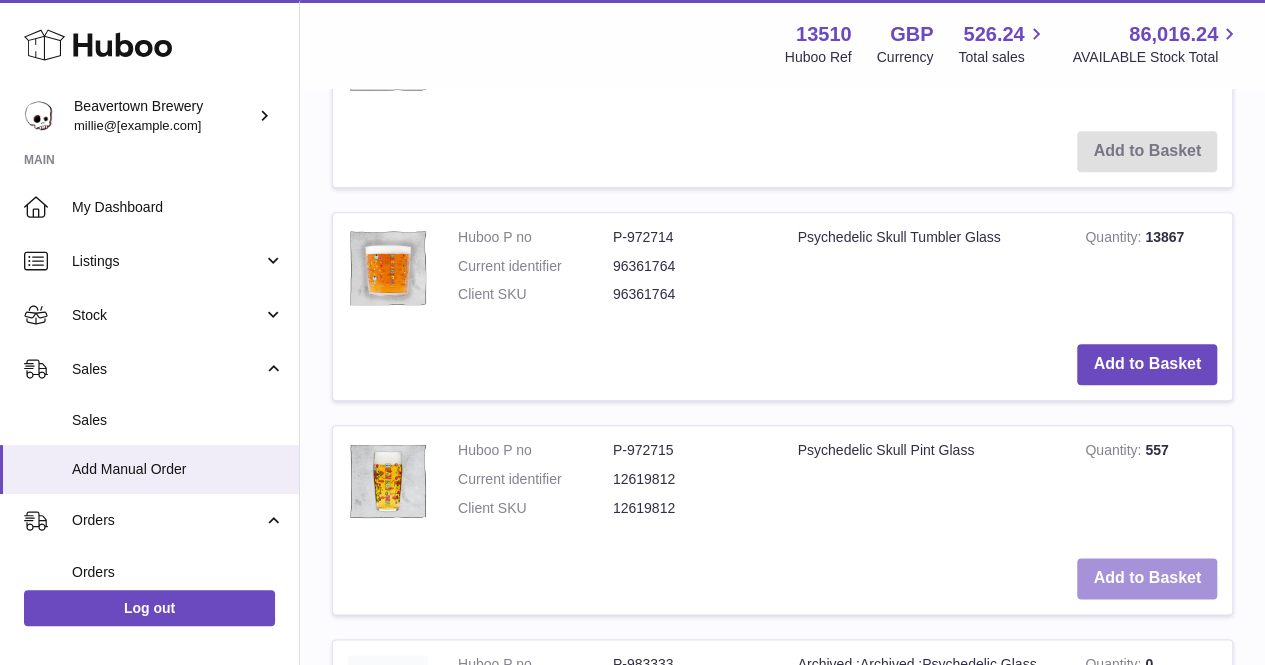 type on "**********" 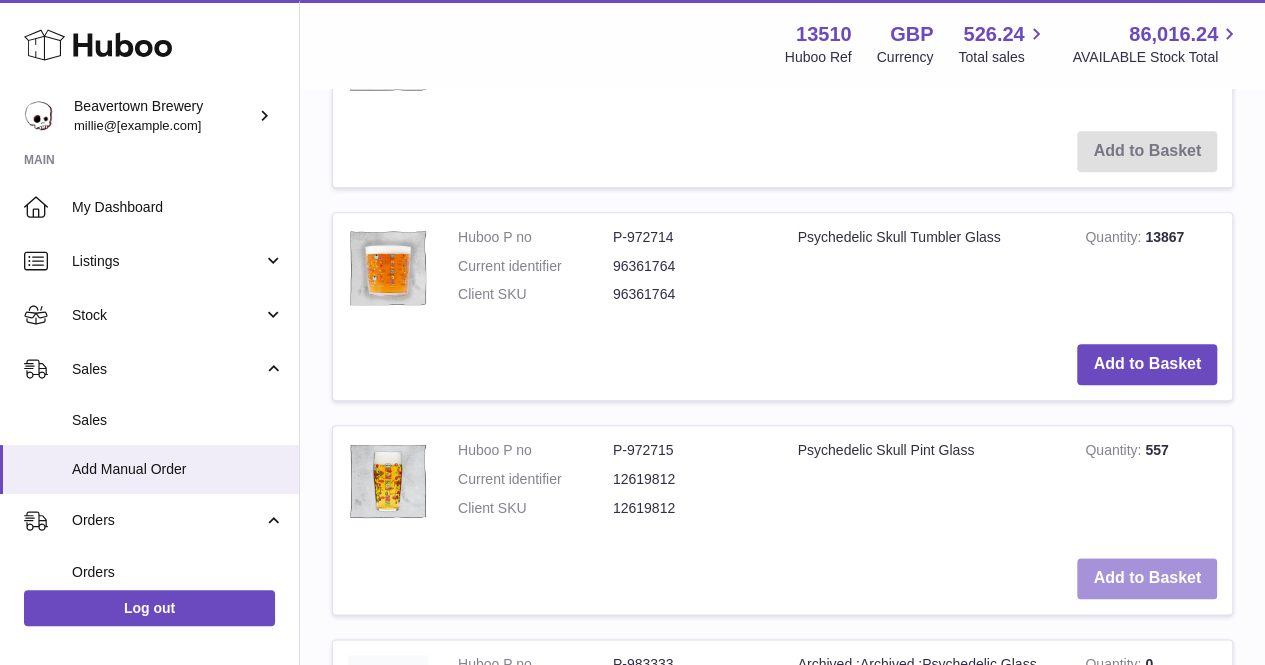 click on "Add to Basket" at bounding box center (1147, 578) 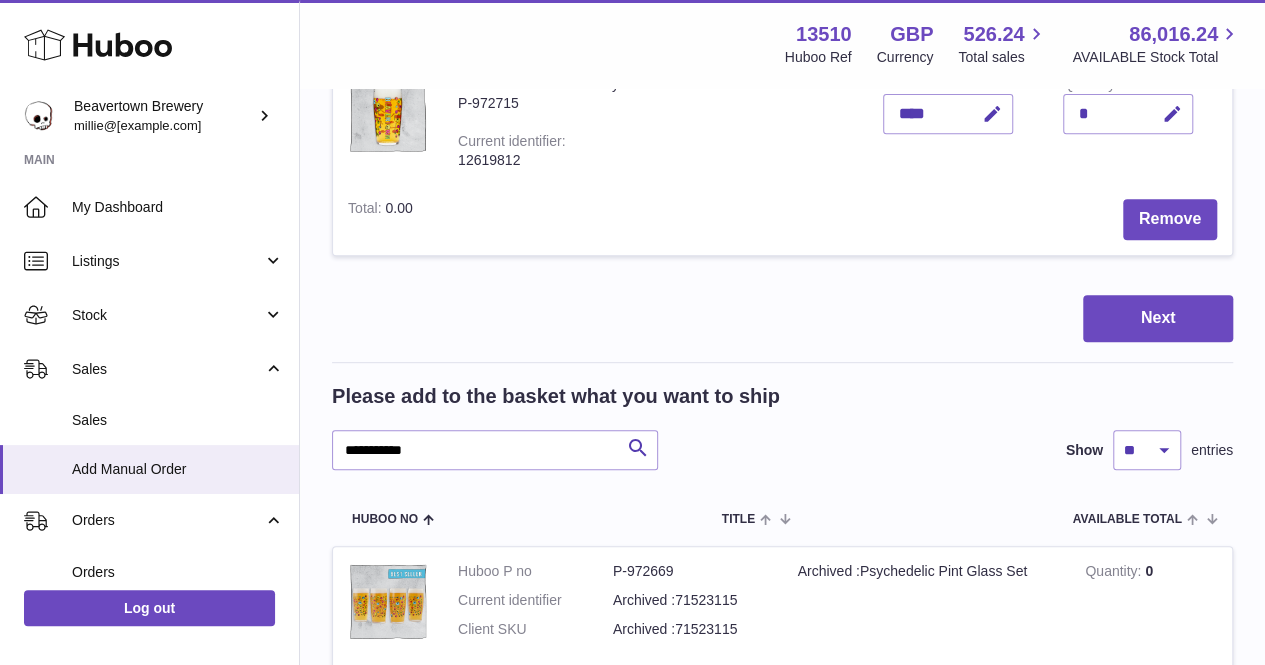 scroll, scrollTop: 242, scrollLeft: 0, axis: vertical 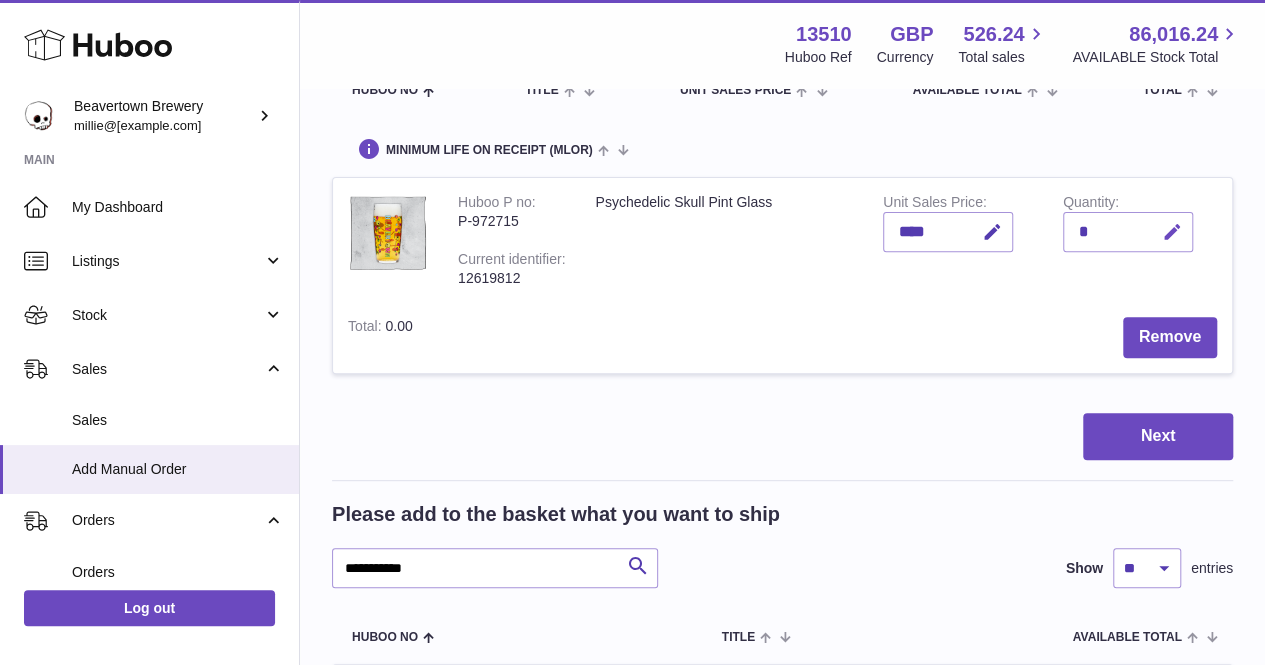 click at bounding box center (1172, 232) 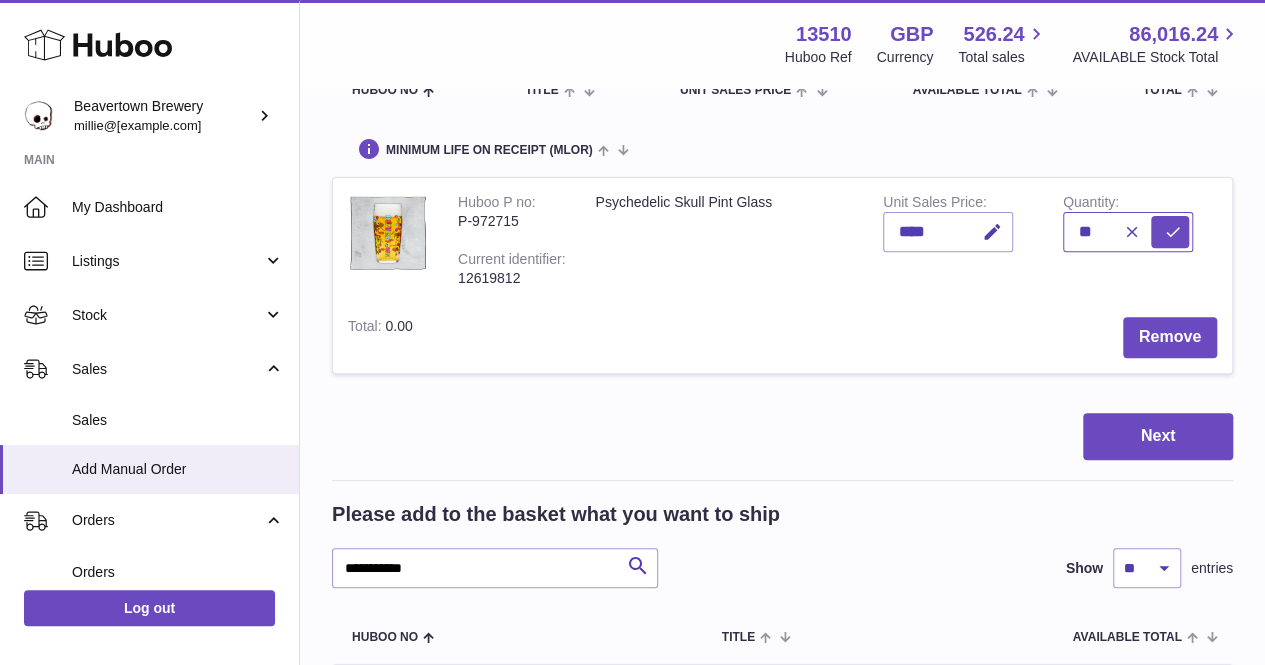 type on "*" 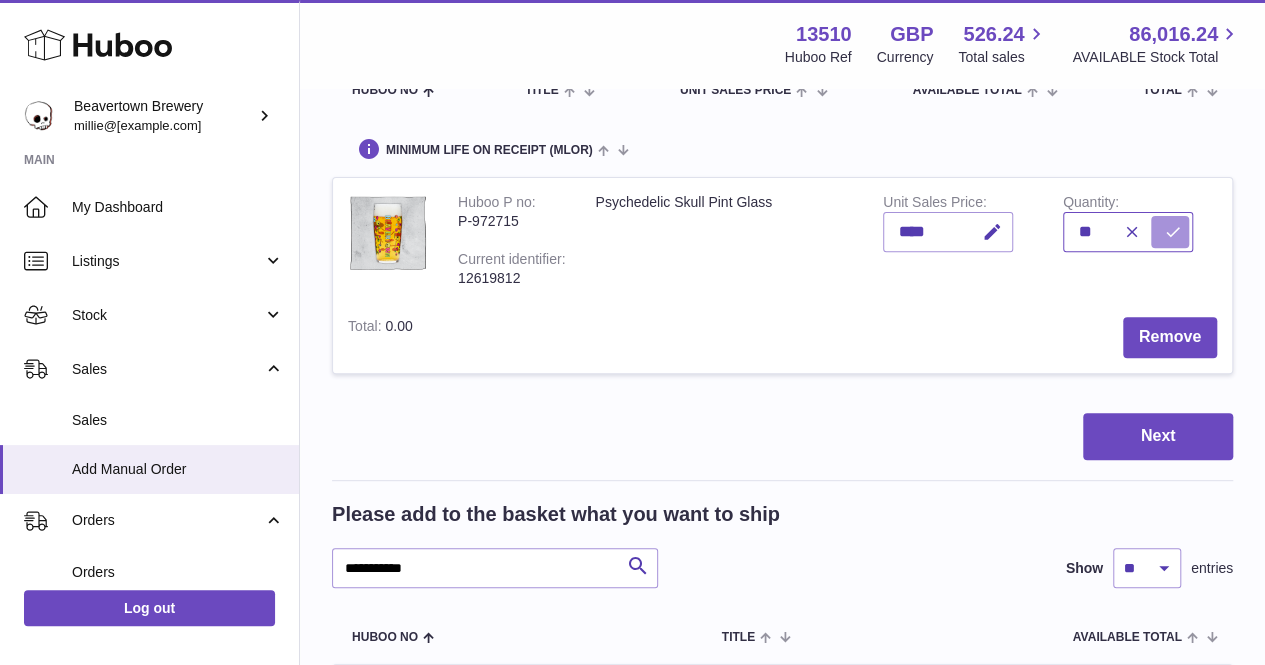 type on "**" 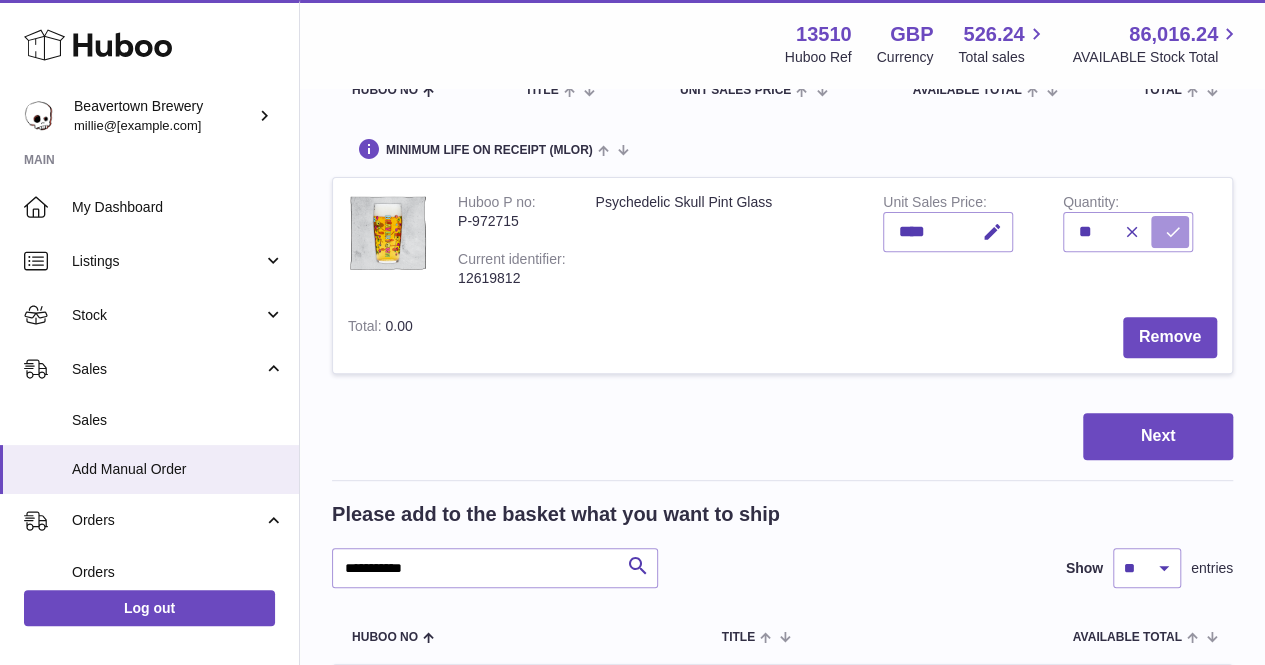 click at bounding box center (1170, 232) 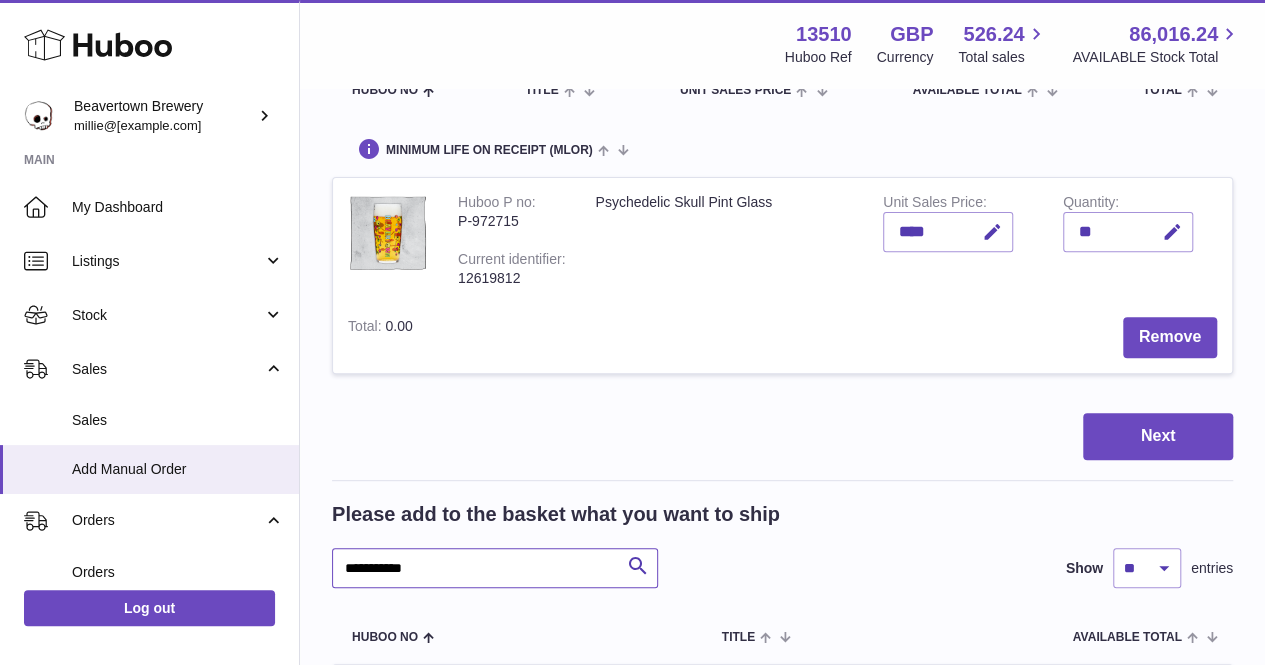 drag, startPoint x: 449, startPoint y: 593, endPoint x: 331, endPoint y: 581, distance: 118.6086 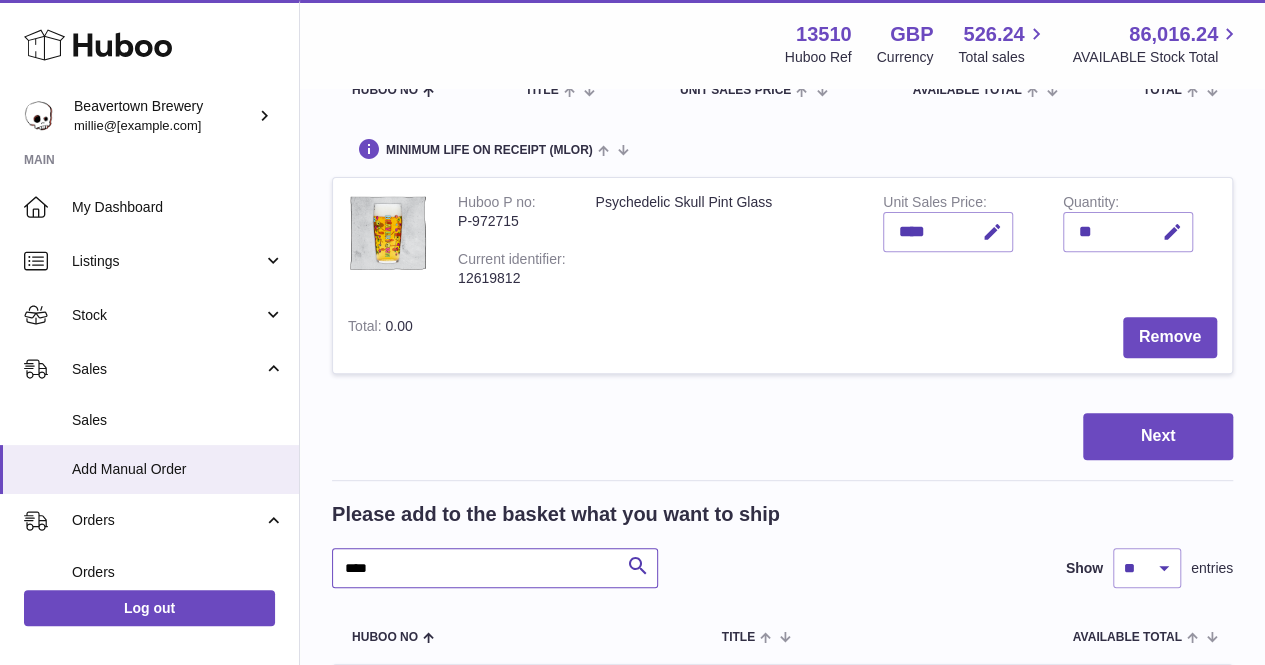 type on "****" 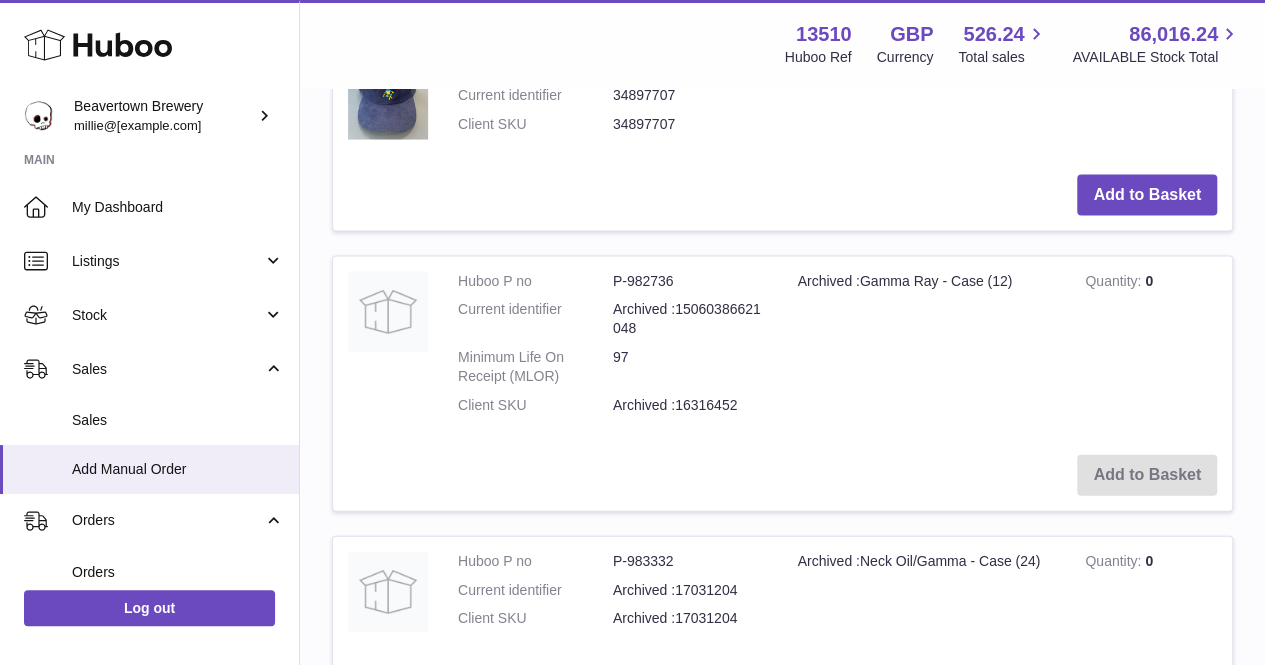 scroll, scrollTop: 2042, scrollLeft: 0, axis: vertical 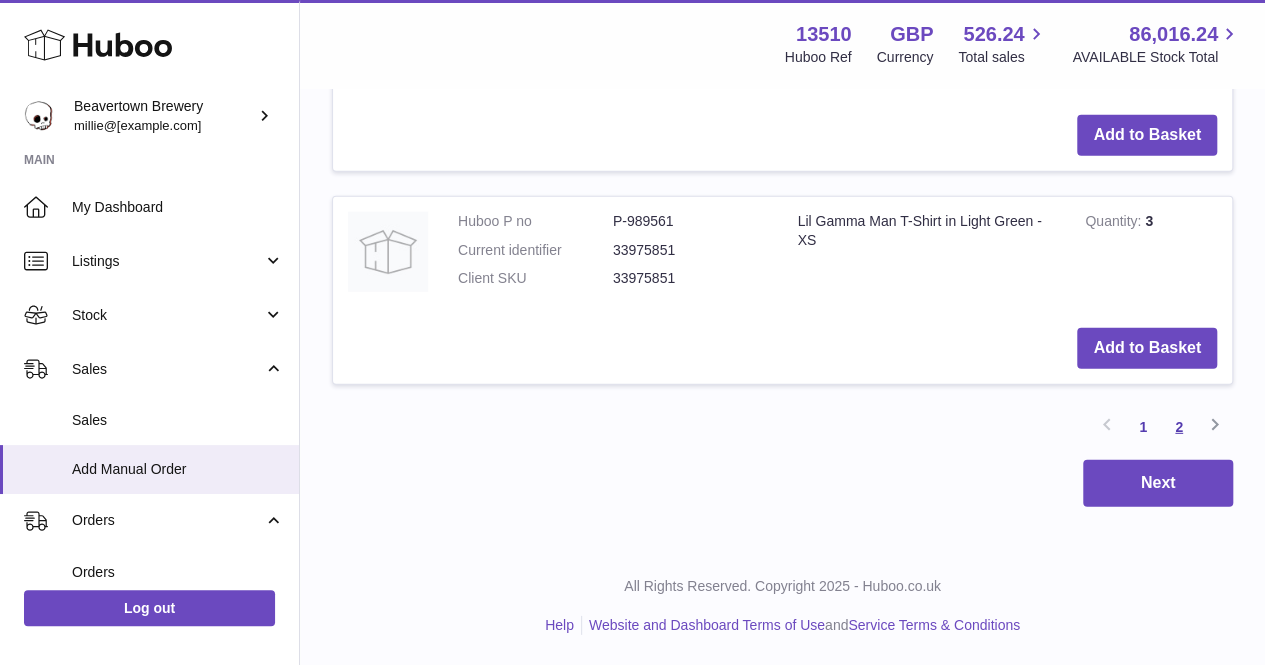 click on "2" at bounding box center [1179, 427] 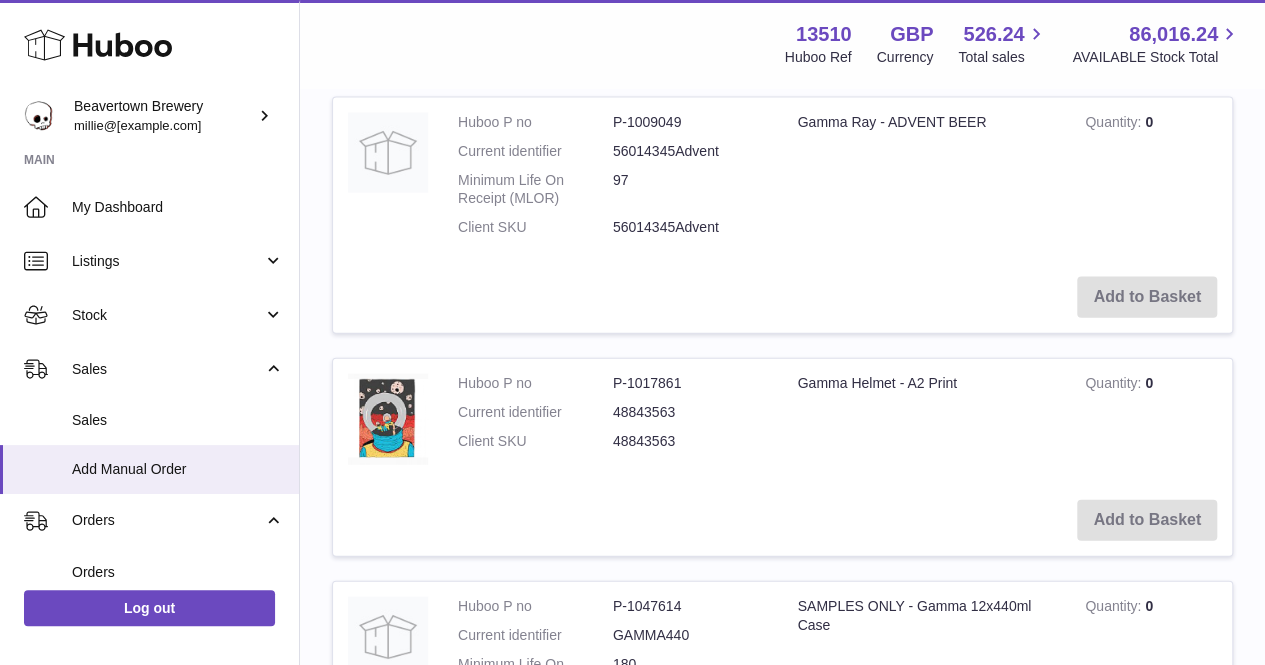 scroll, scrollTop: 2490, scrollLeft: 0, axis: vertical 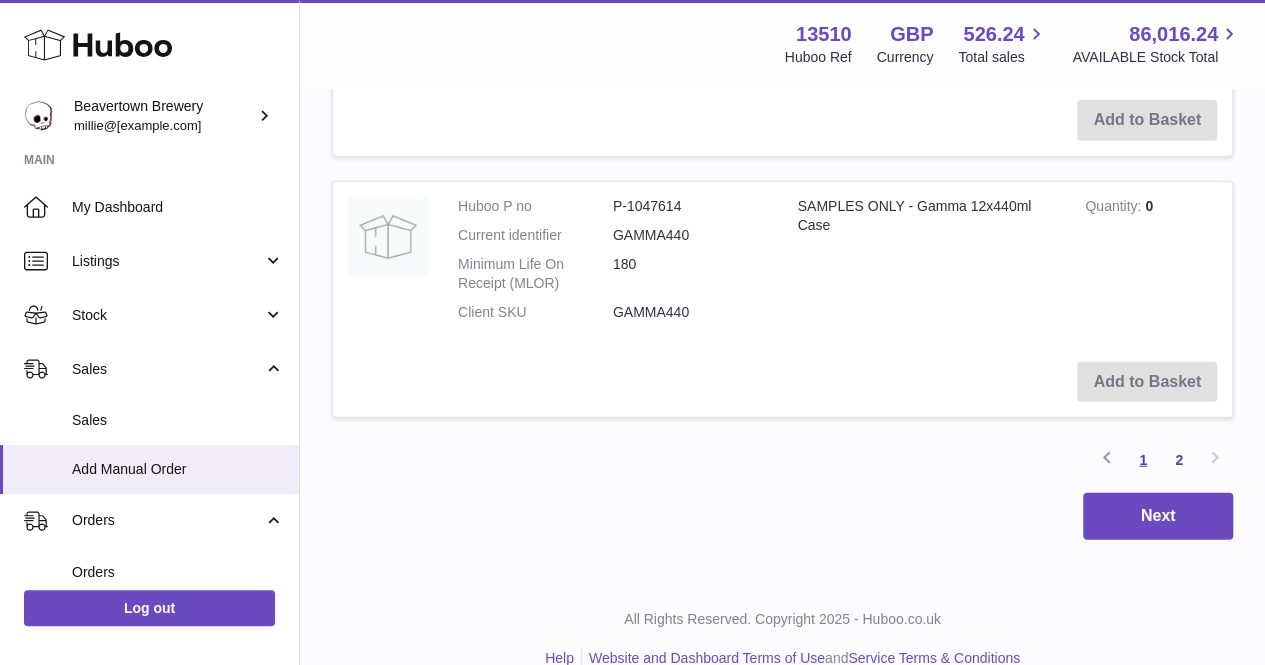 click on "1" at bounding box center (1143, 460) 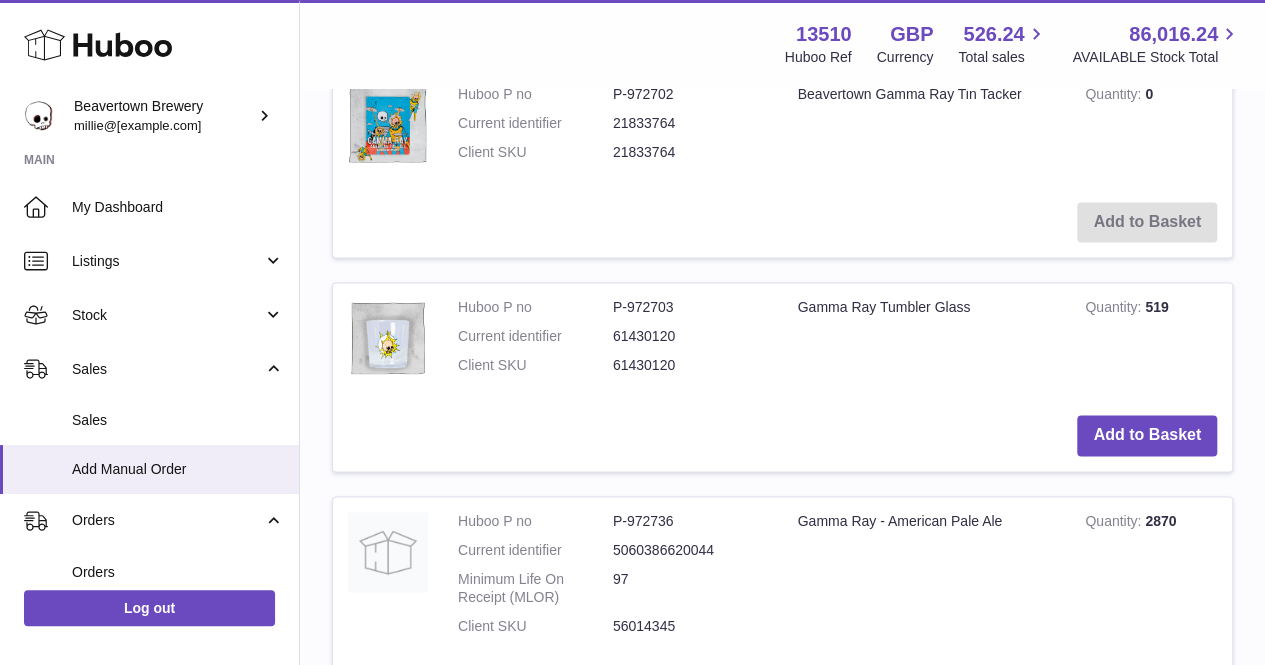 scroll, scrollTop: 1390, scrollLeft: 0, axis: vertical 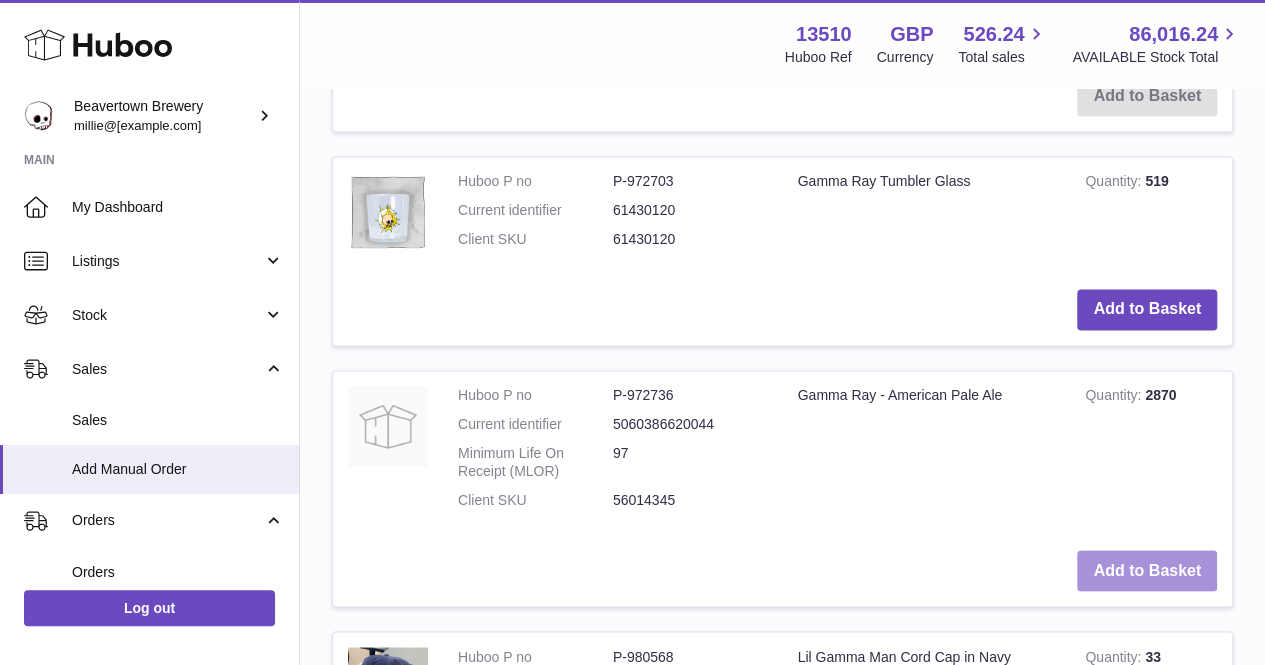 click on "Add to Basket" at bounding box center (1147, 570) 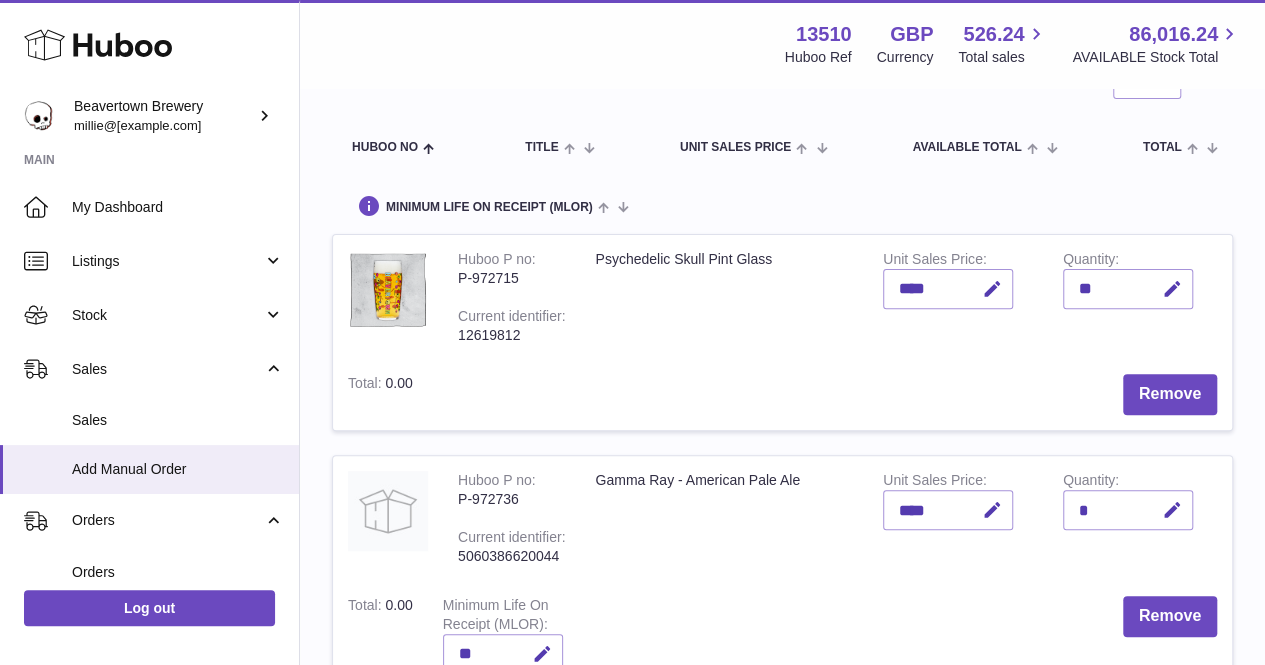 scroll, scrollTop: 270, scrollLeft: 0, axis: vertical 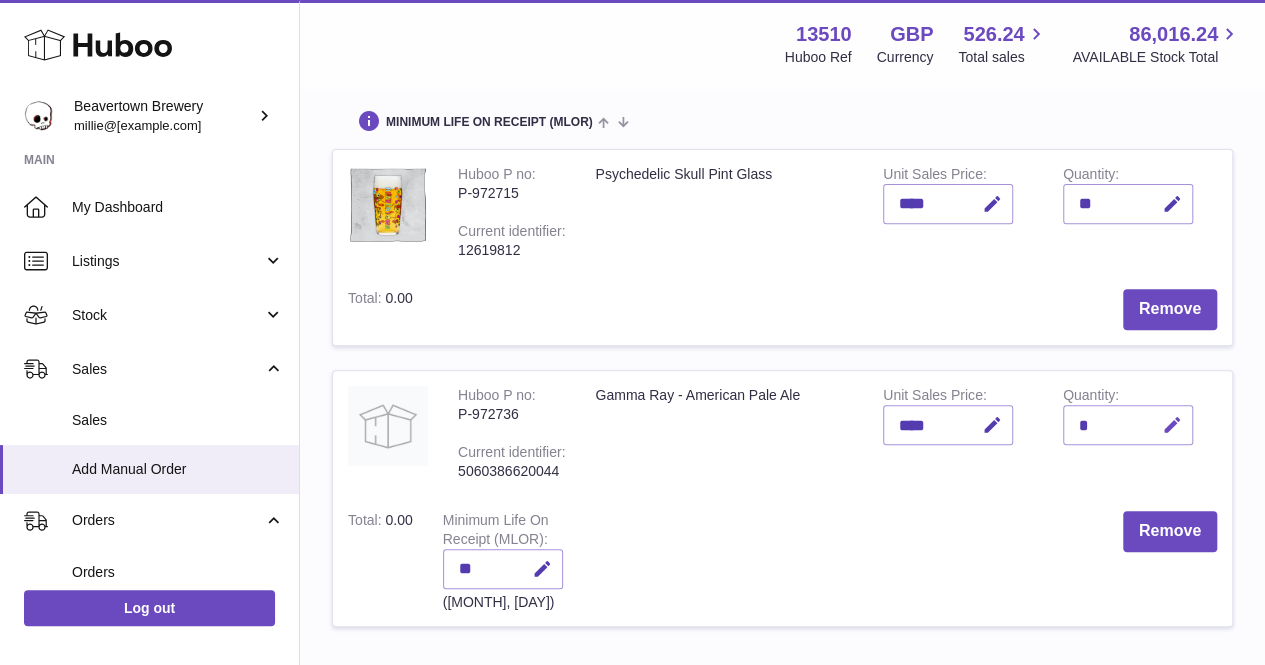click at bounding box center (1172, 425) 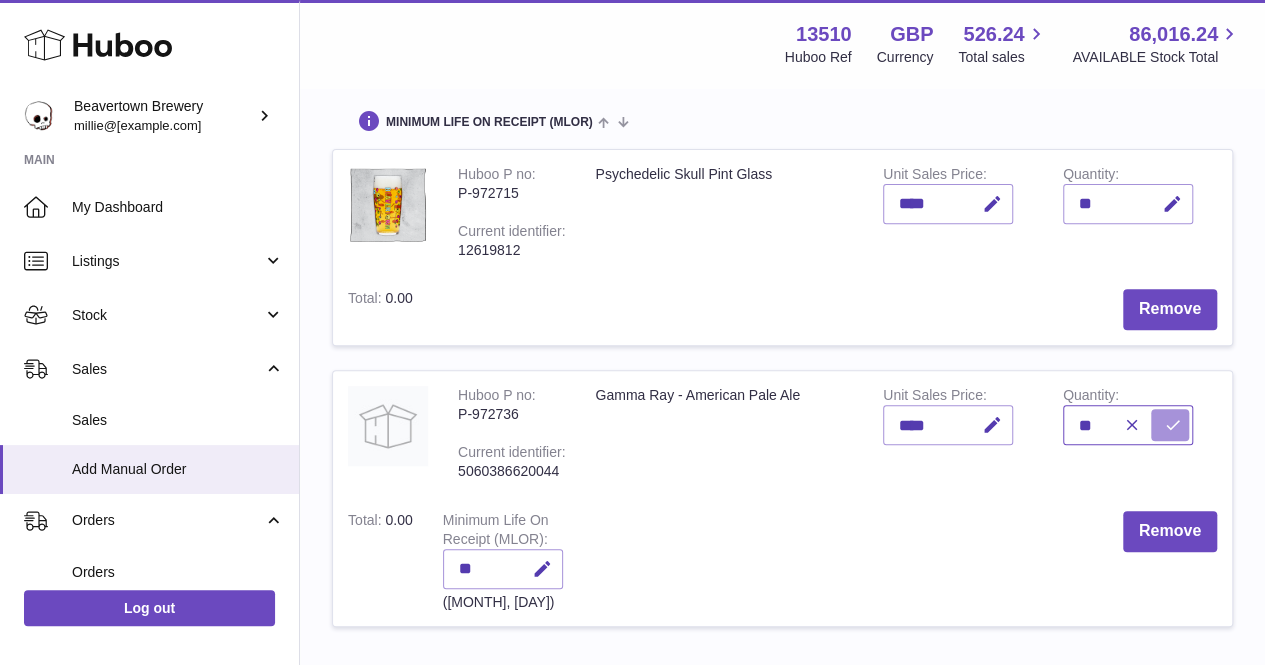 type on "**" 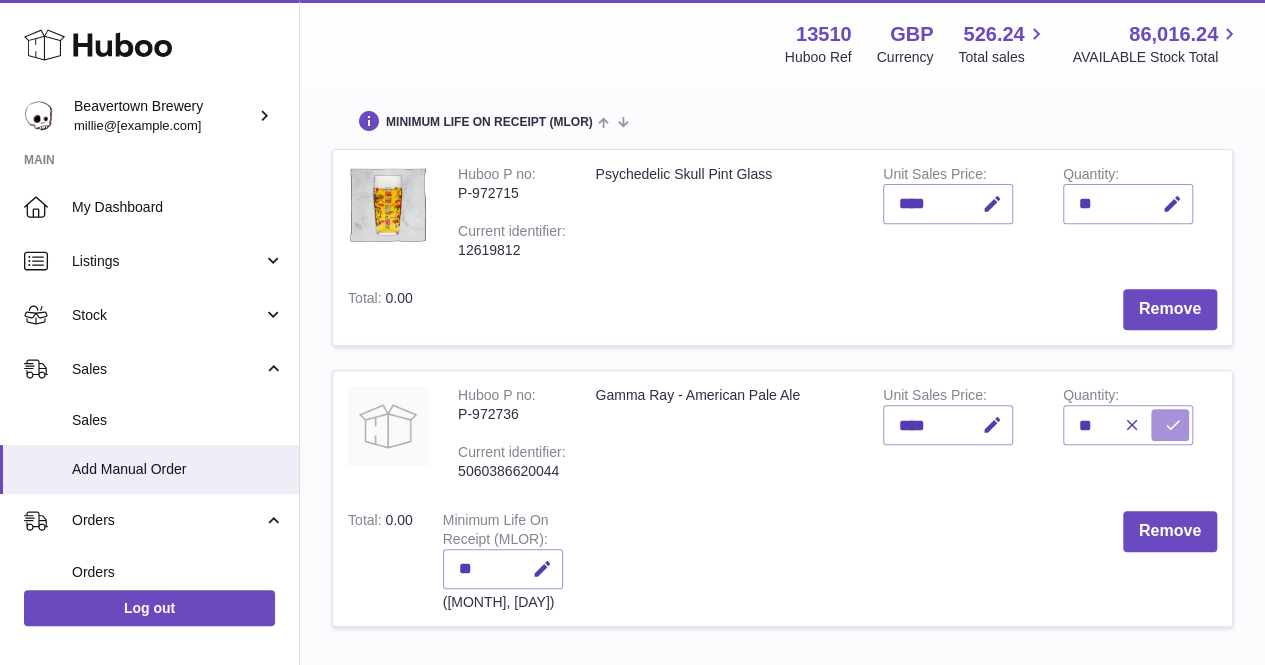 click at bounding box center [1173, 425] 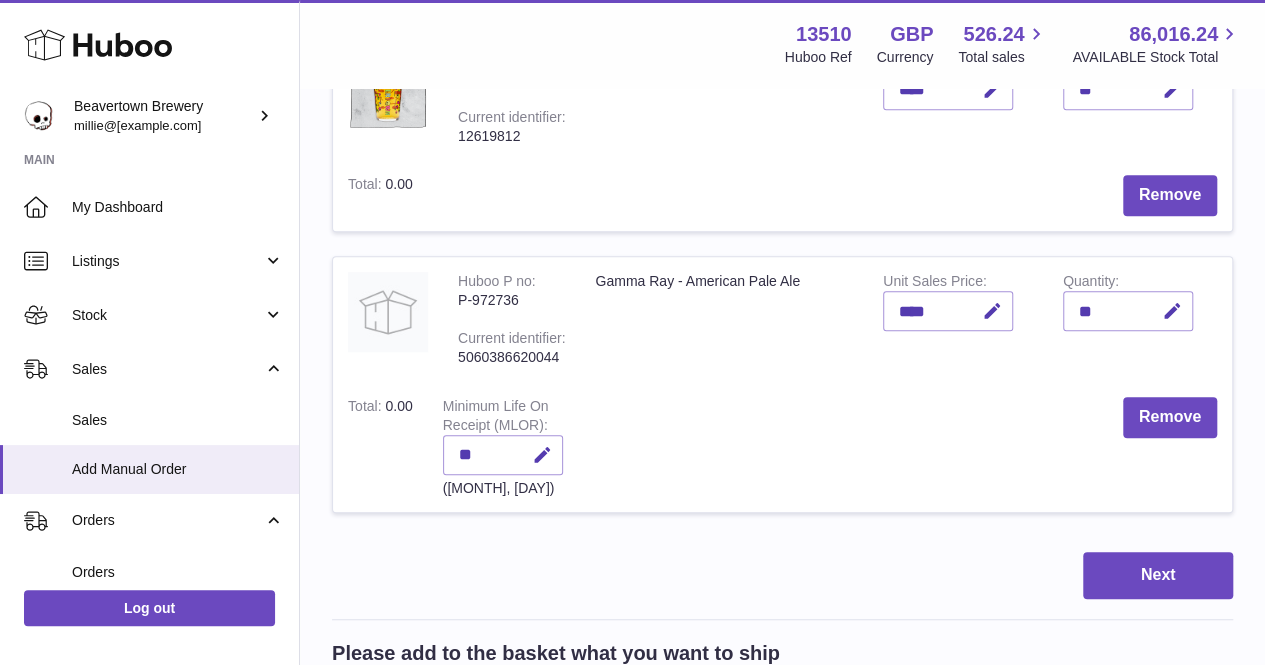 scroll, scrollTop: 570, scrollLeft: 0, axis: vertical 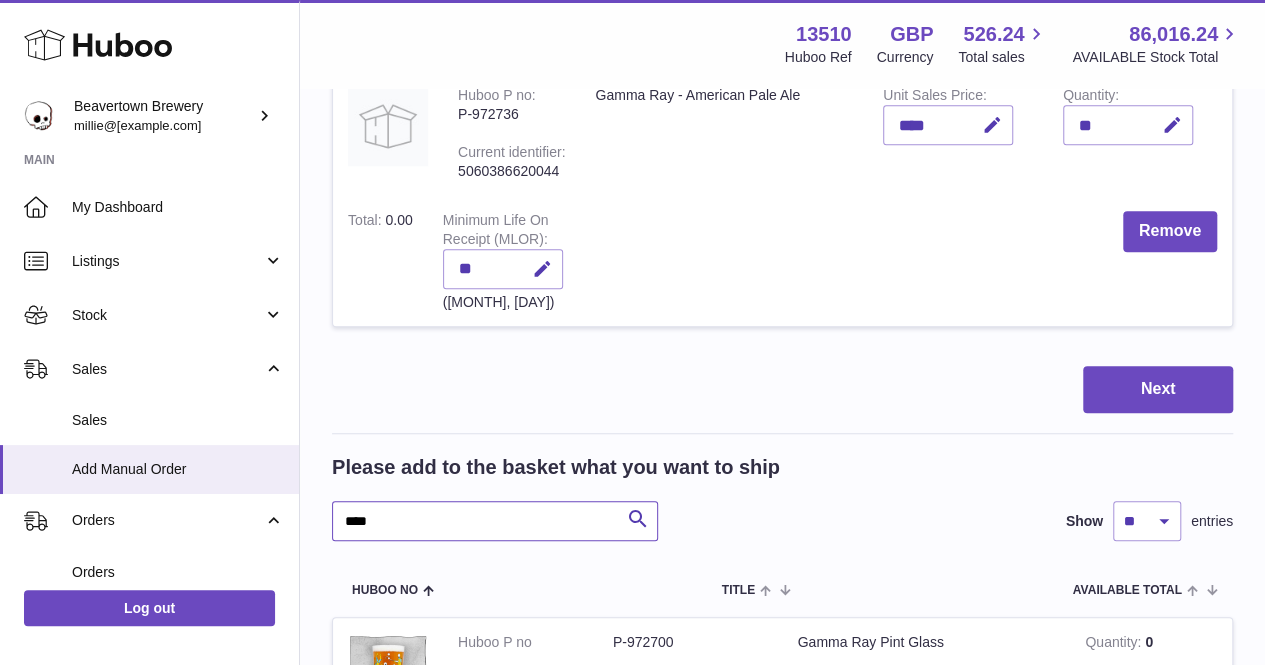 drag, startPoint x: 486, startPoint y: 549, endPoint x: 302, endPoint y: 550, distance: 184.00272 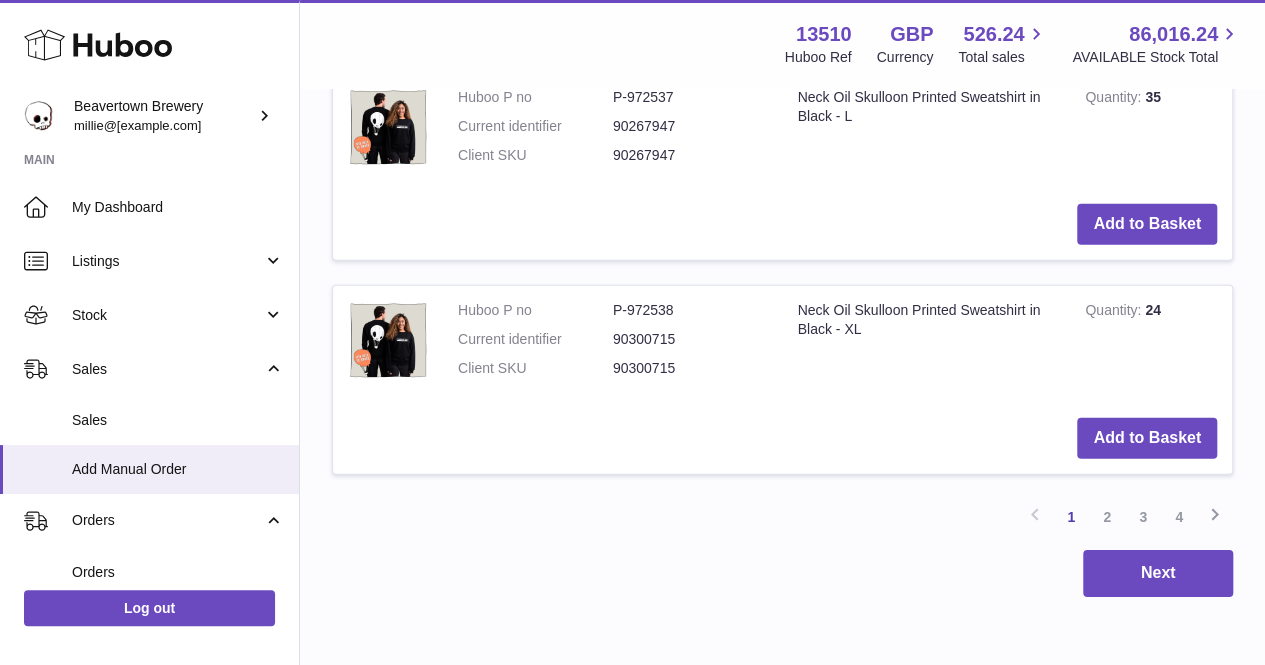 scroll, scrollTop: 2826, scrollLeft: 0, axis: vertical 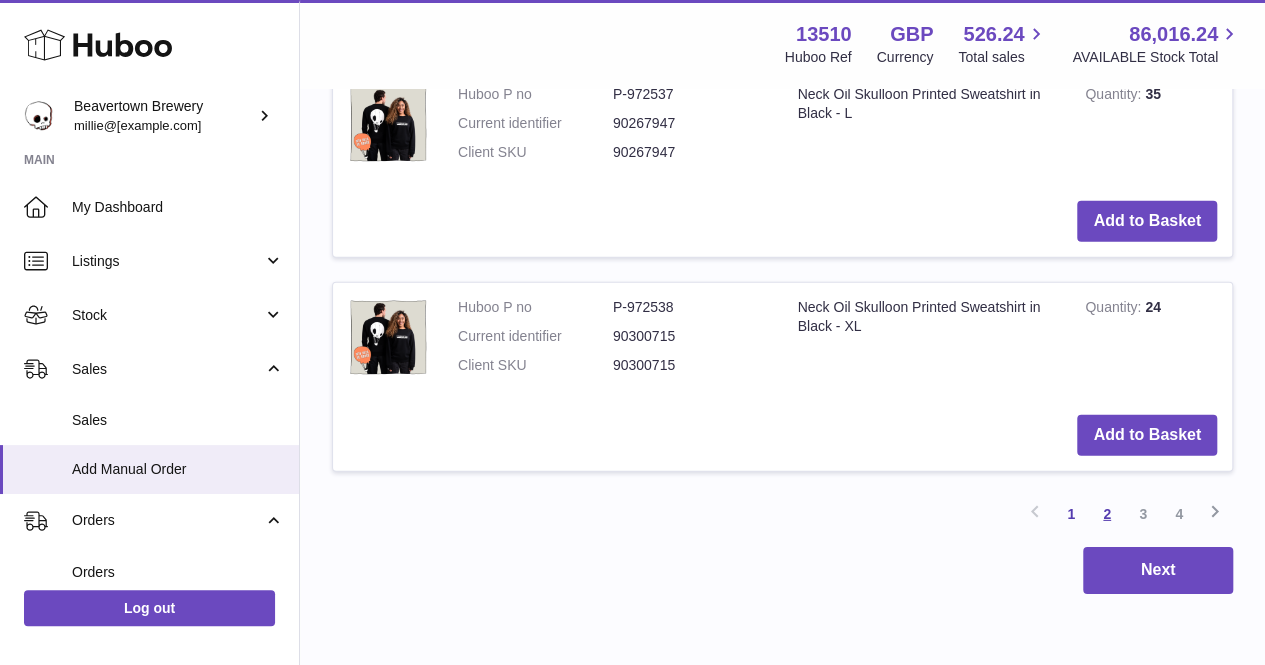 click on "2" at bounding box center [1107, 514] 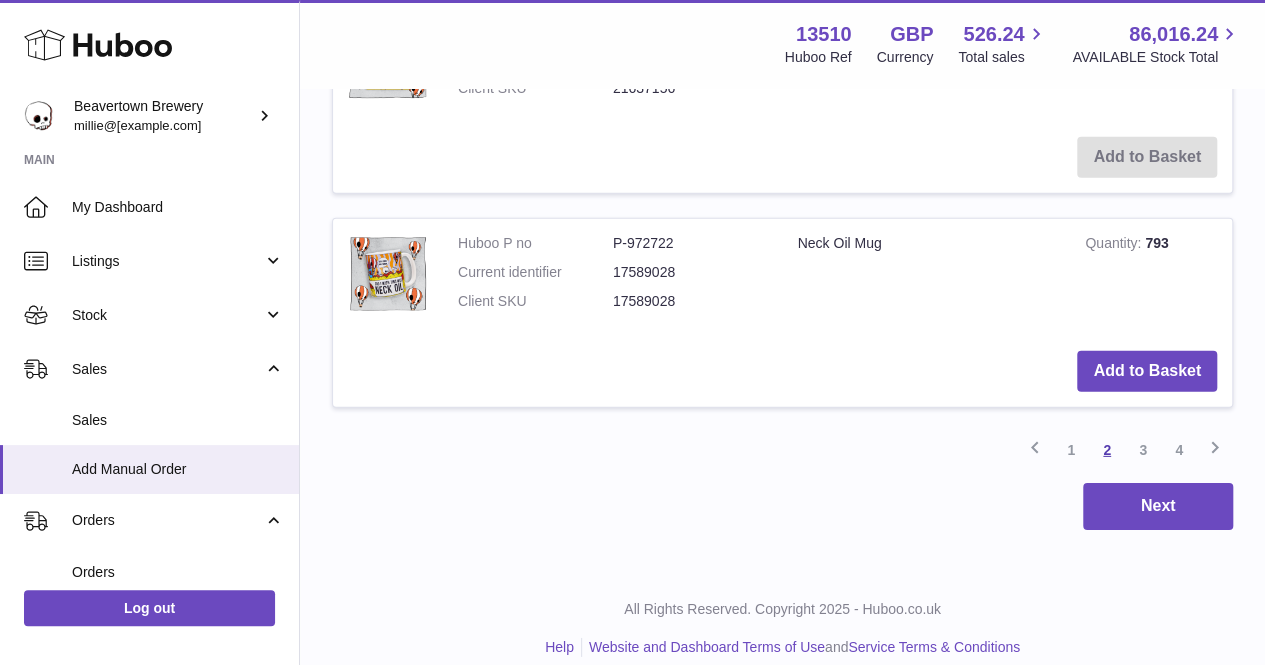 scroll, scrollTop: 2926, scrollLeft: 0, axis: vertical 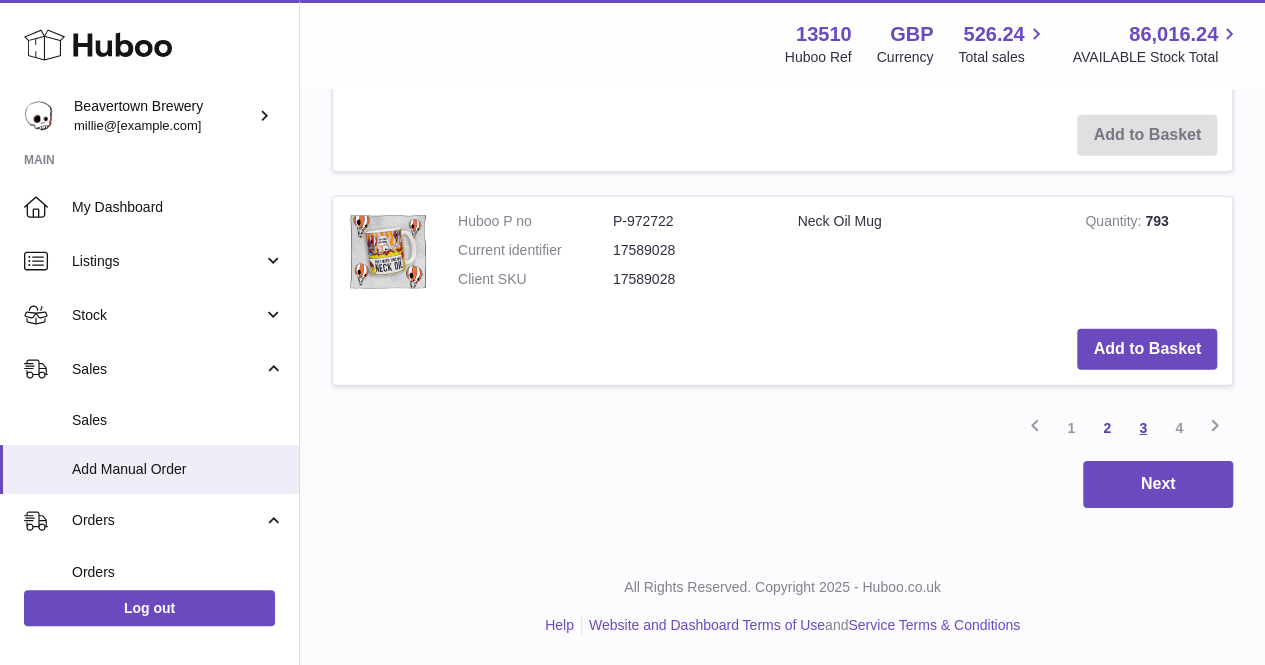 click on "3" at bounding box center (1143, 428) 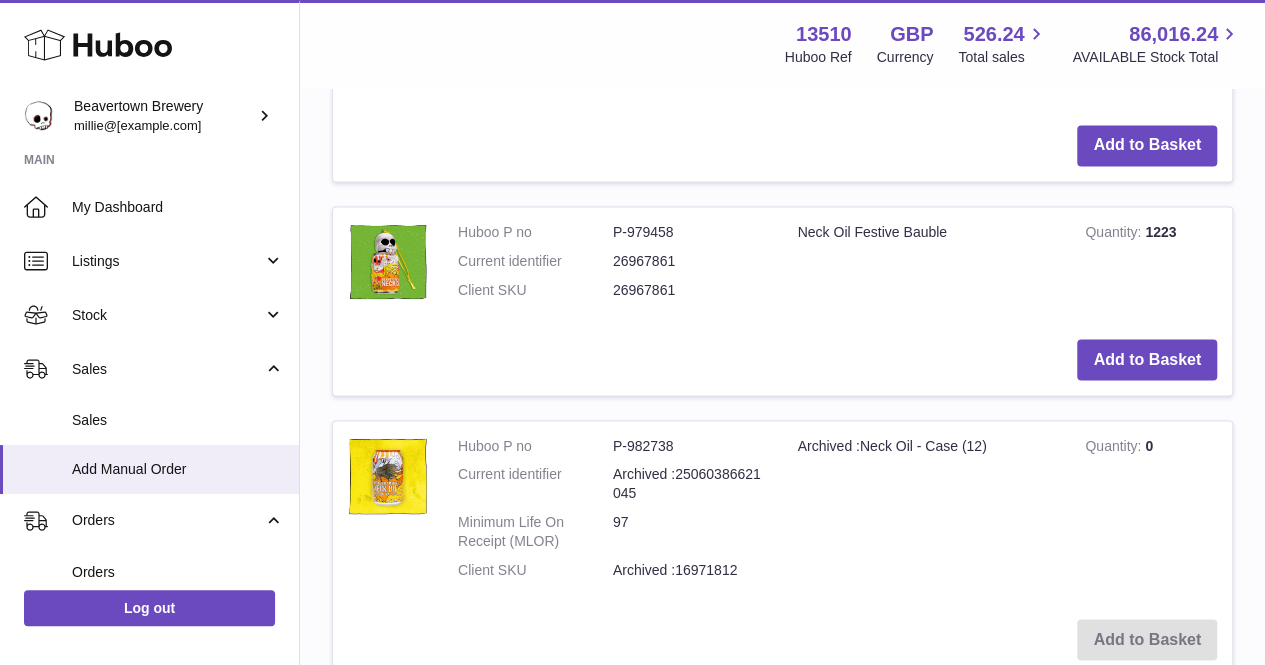scroll, scrollTop: 1390, scrollLeft: 0, axis: vertical 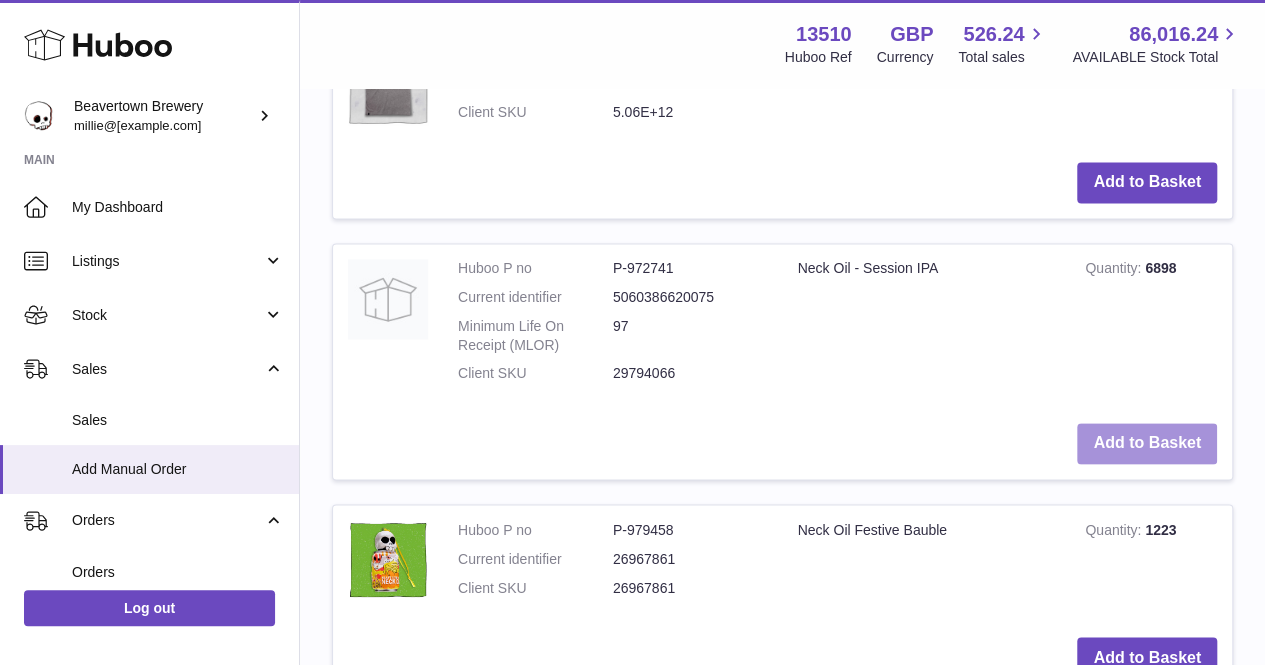 click on "Add to Basket" at bounding box center (1147, 443) 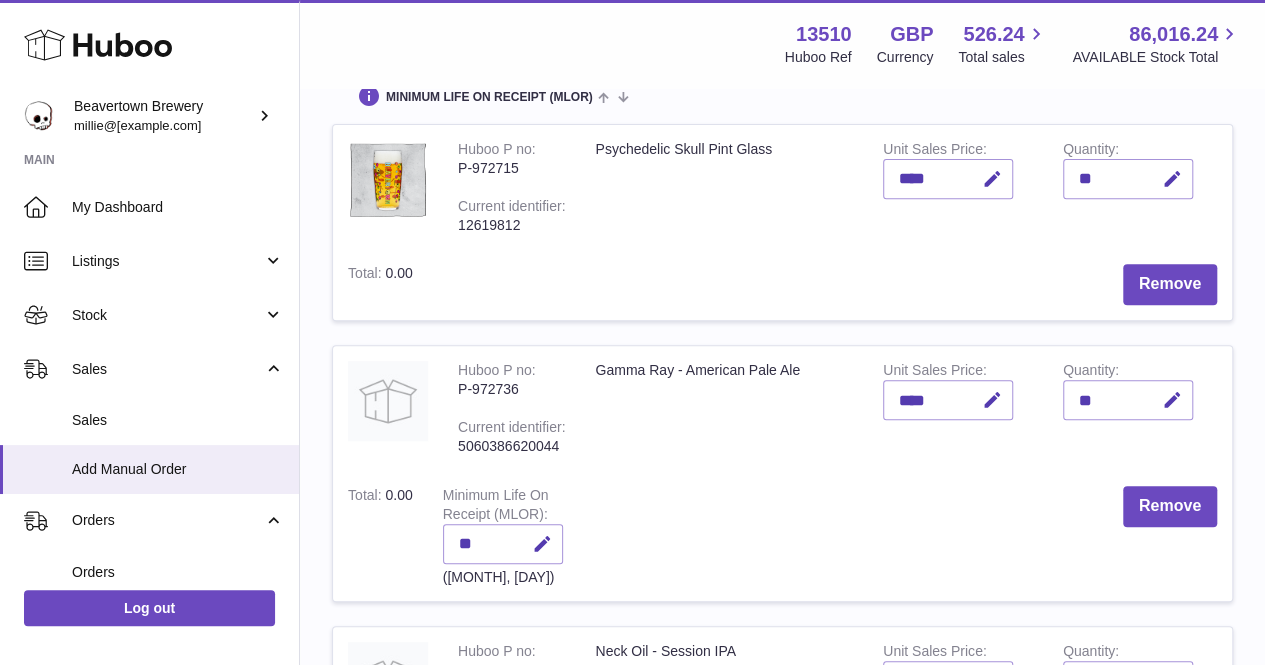 scroll, scrollTop: 570, scrollLeft: 0, axis: vertical 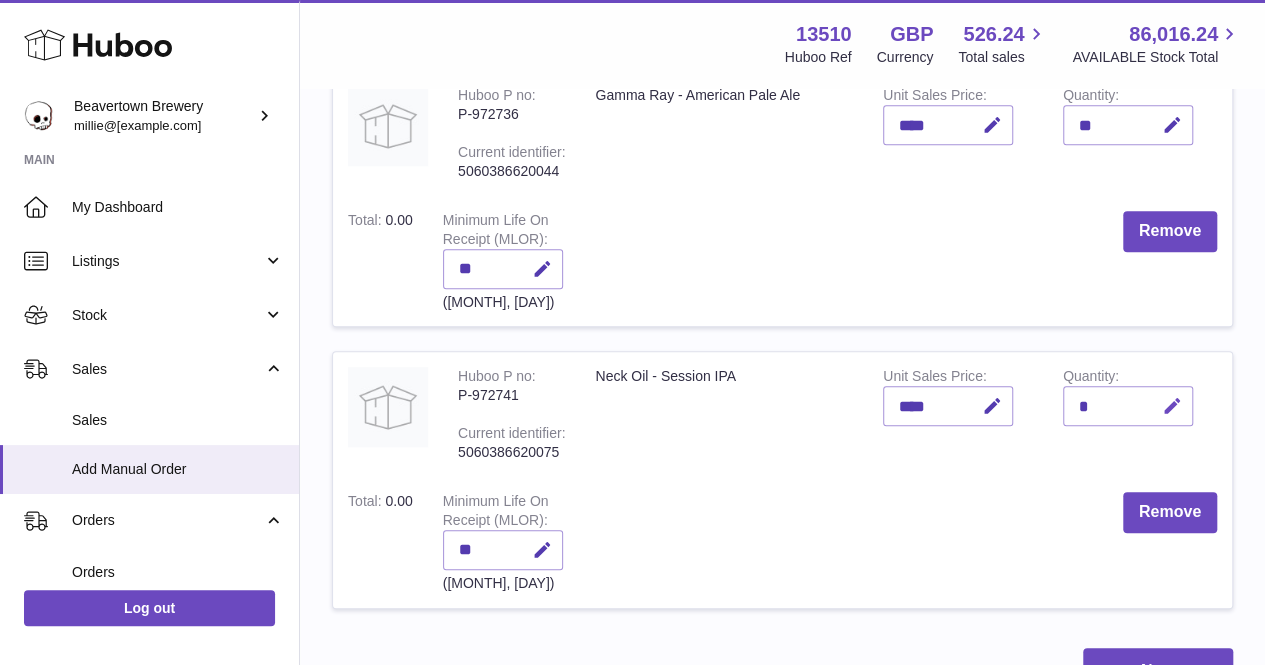 click at bounding box center [1172, 406] 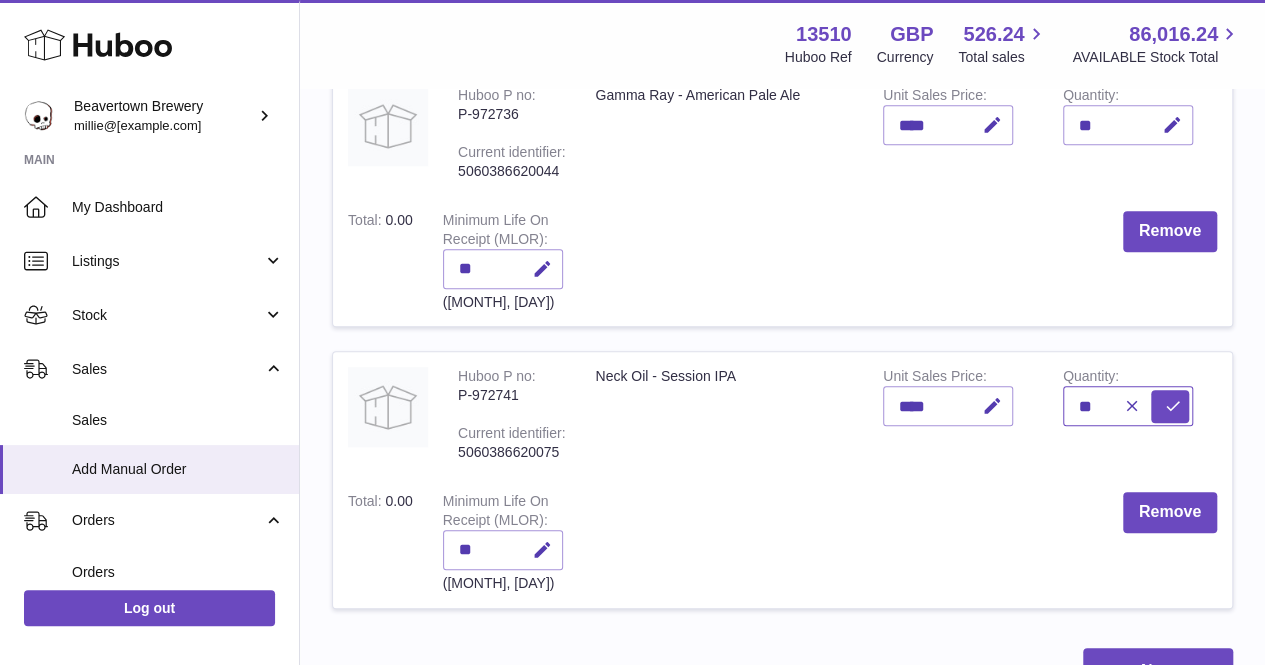 type on "**" 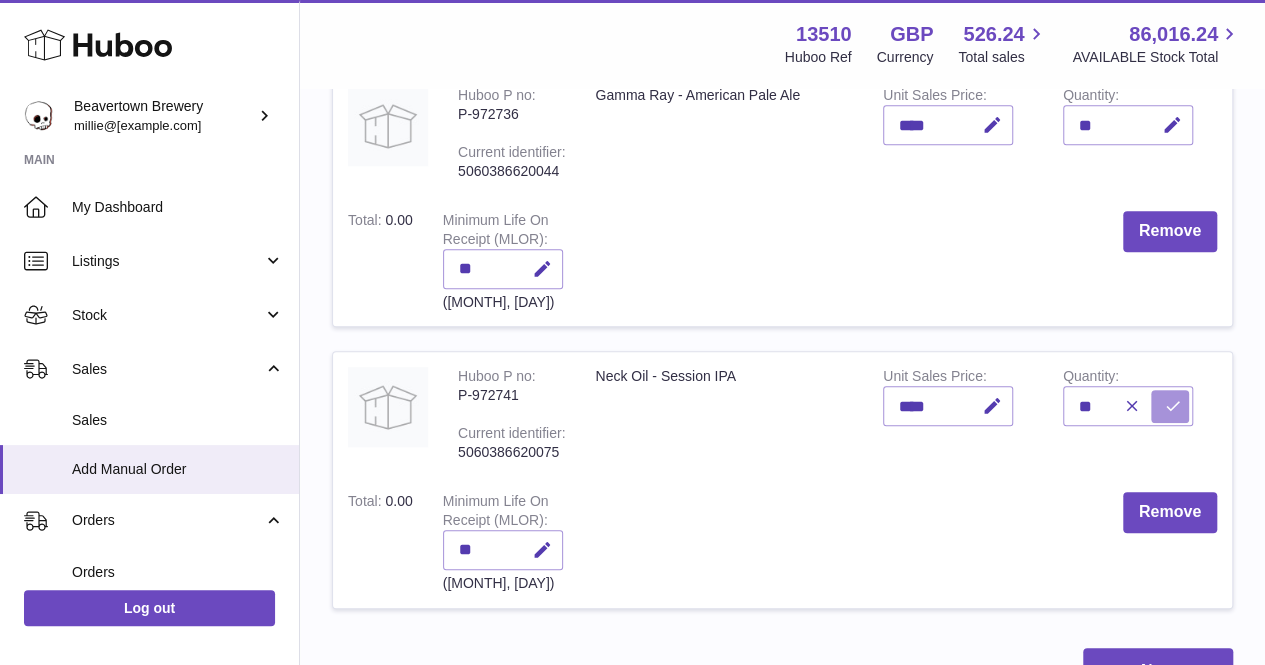 click at bounding box center (1173, 406) 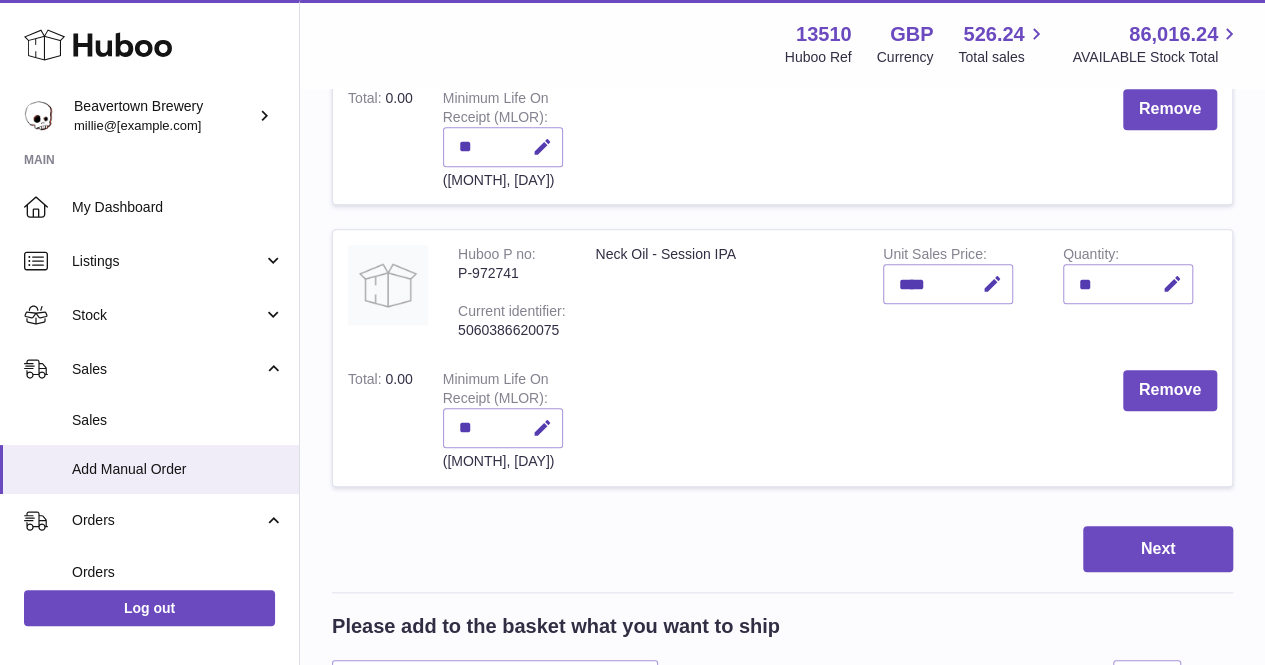 scroll, scrollTop: 870, scrollLeft: 0, axis: vertical 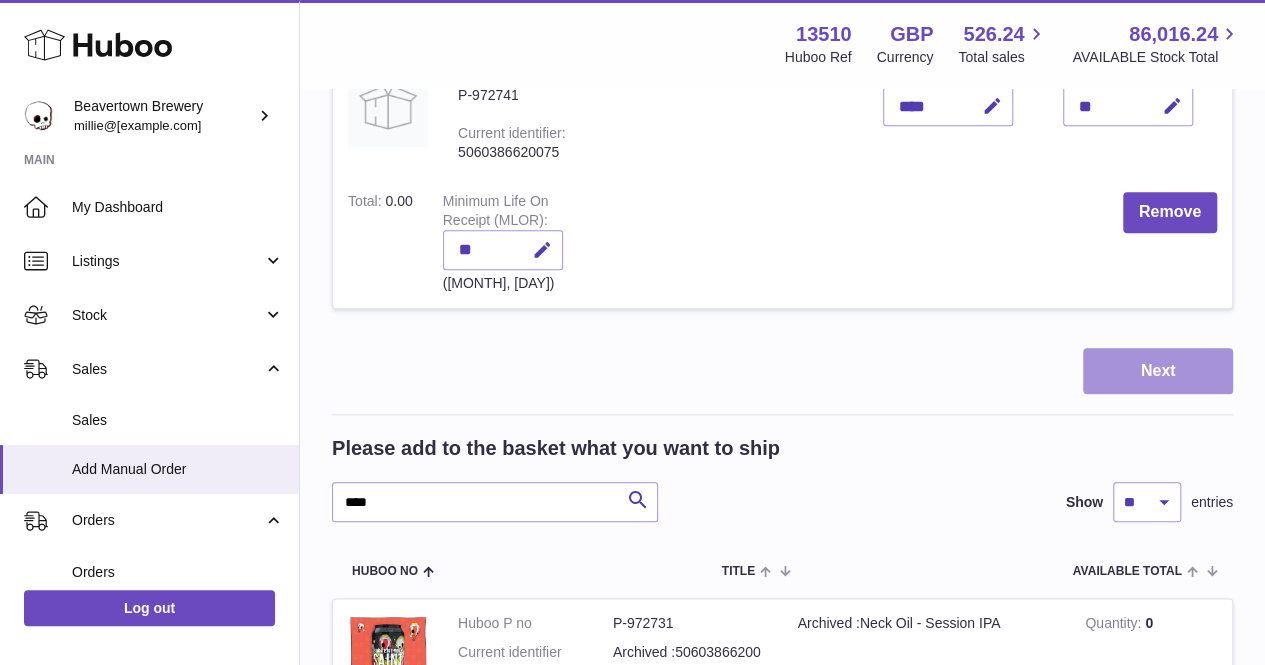 drag, startPoint x: 1172, startPoint y: 379, endPoint x: 1152, endPoint y: 390, distance: 22.825424 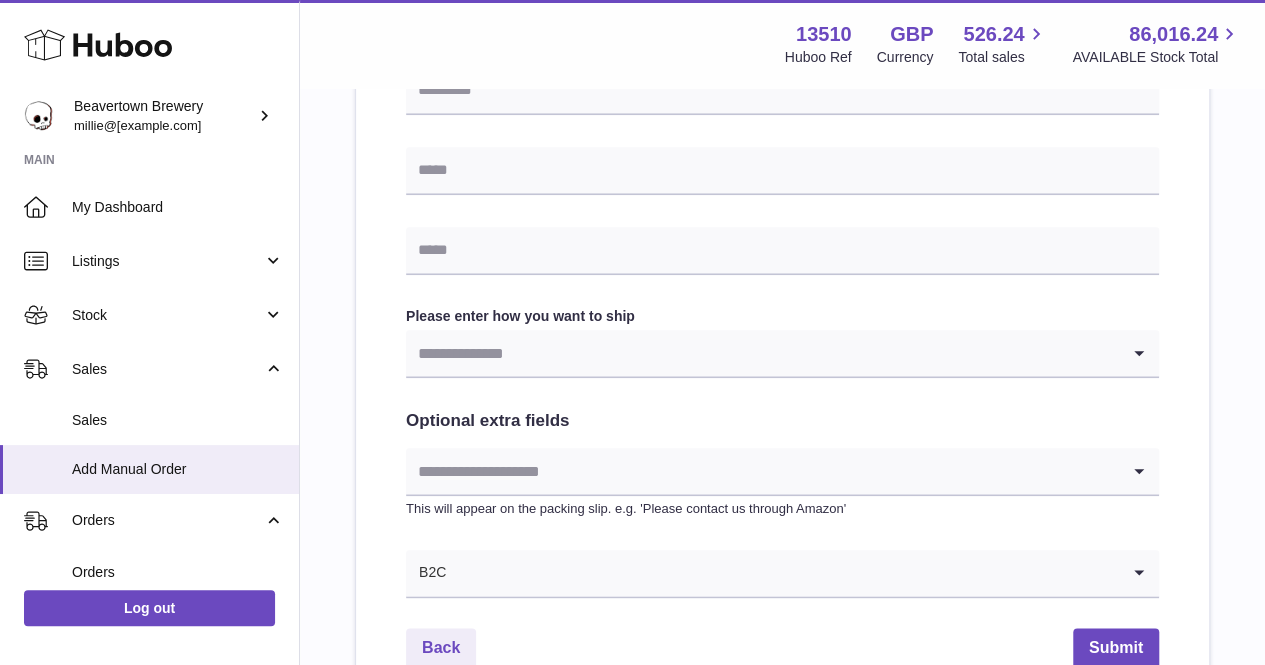 scroll, scrollTop: 0, scrollLeft: 0, axis: both 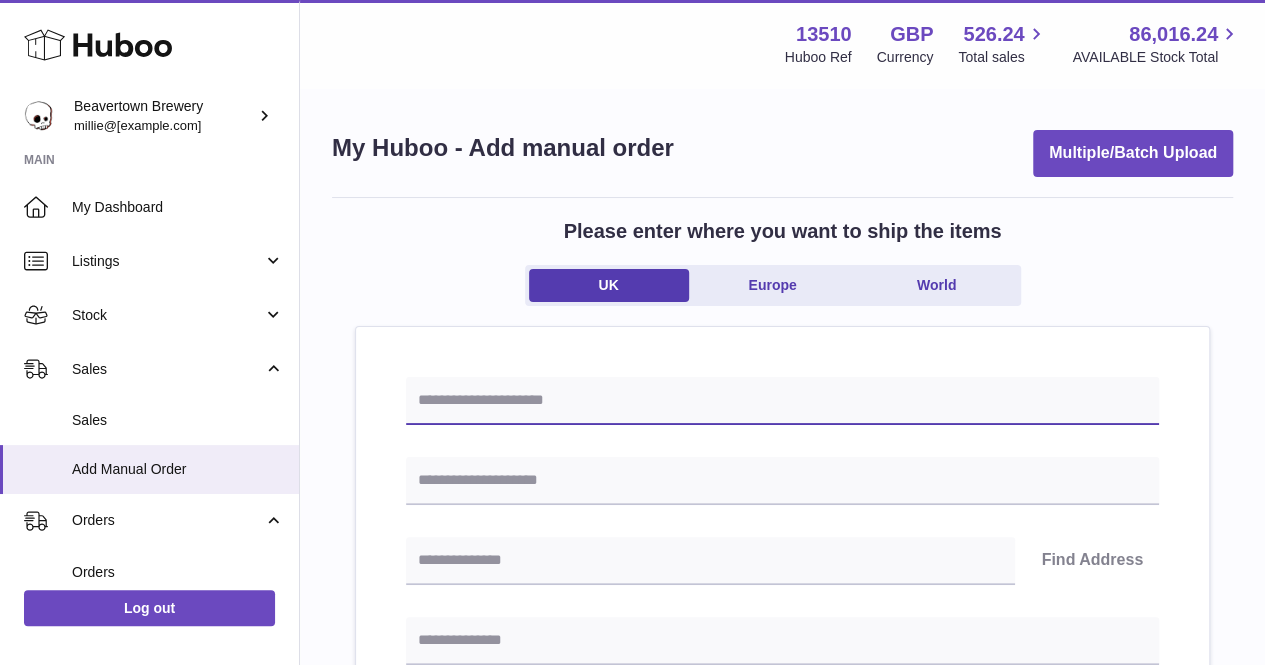 click at bounding box center [782, 401] 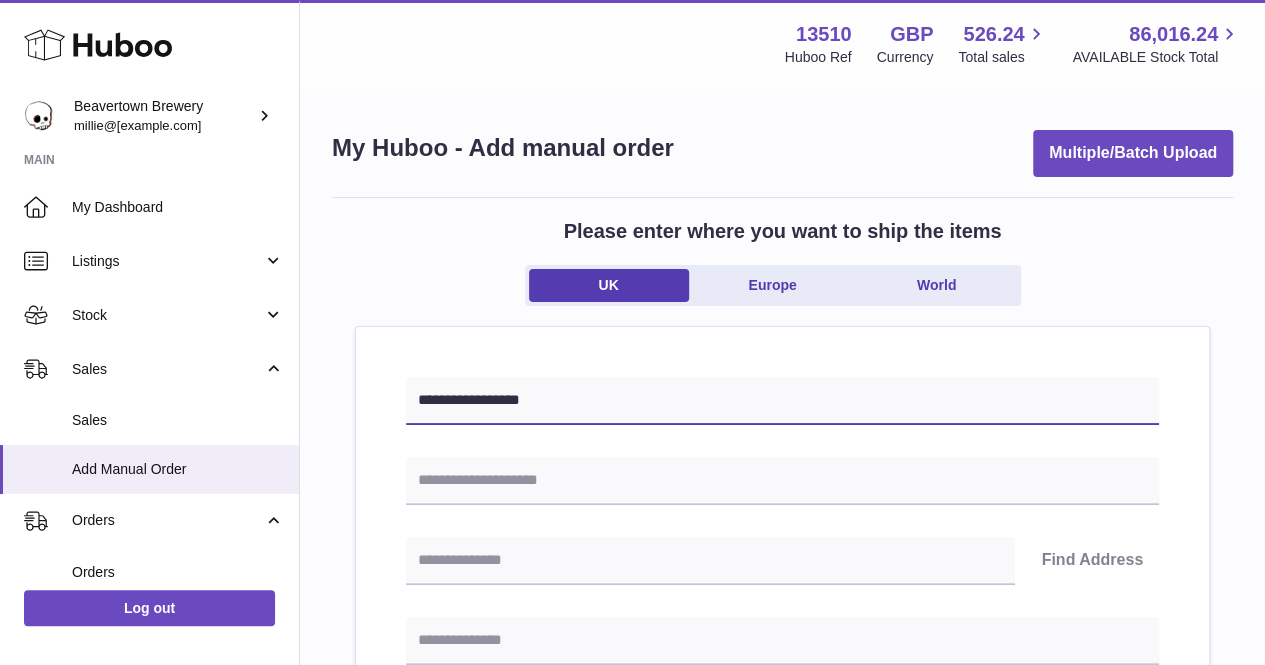 type on "**********" 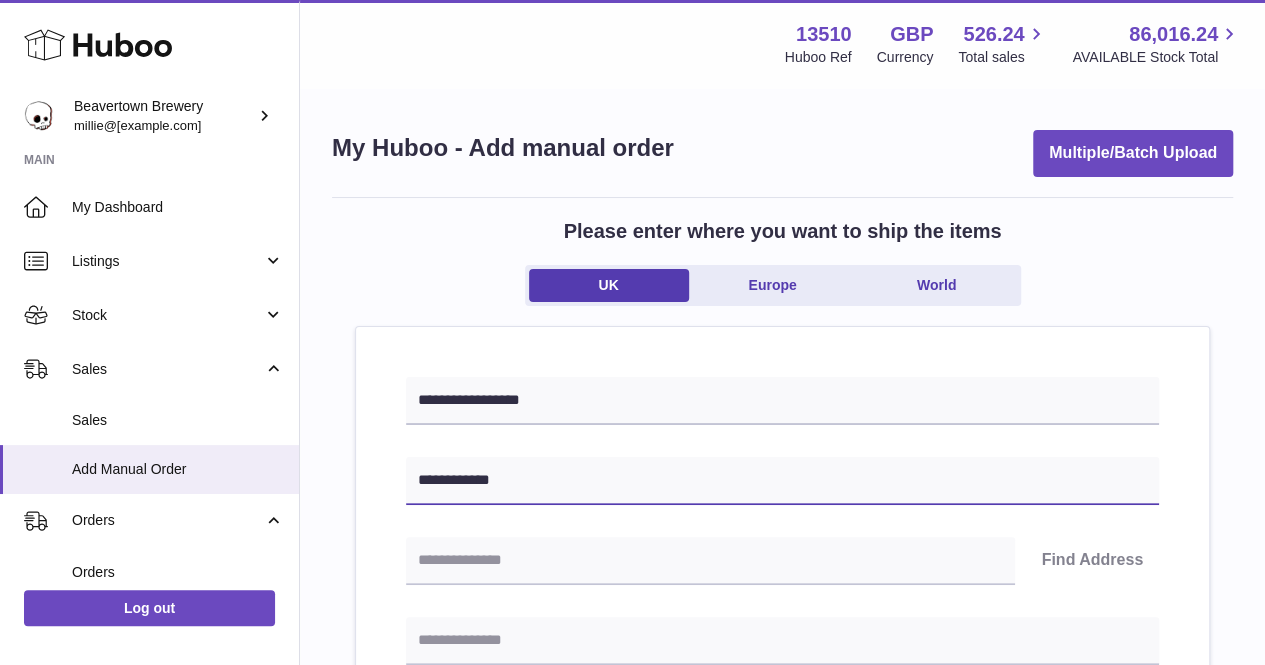 type on "**********" 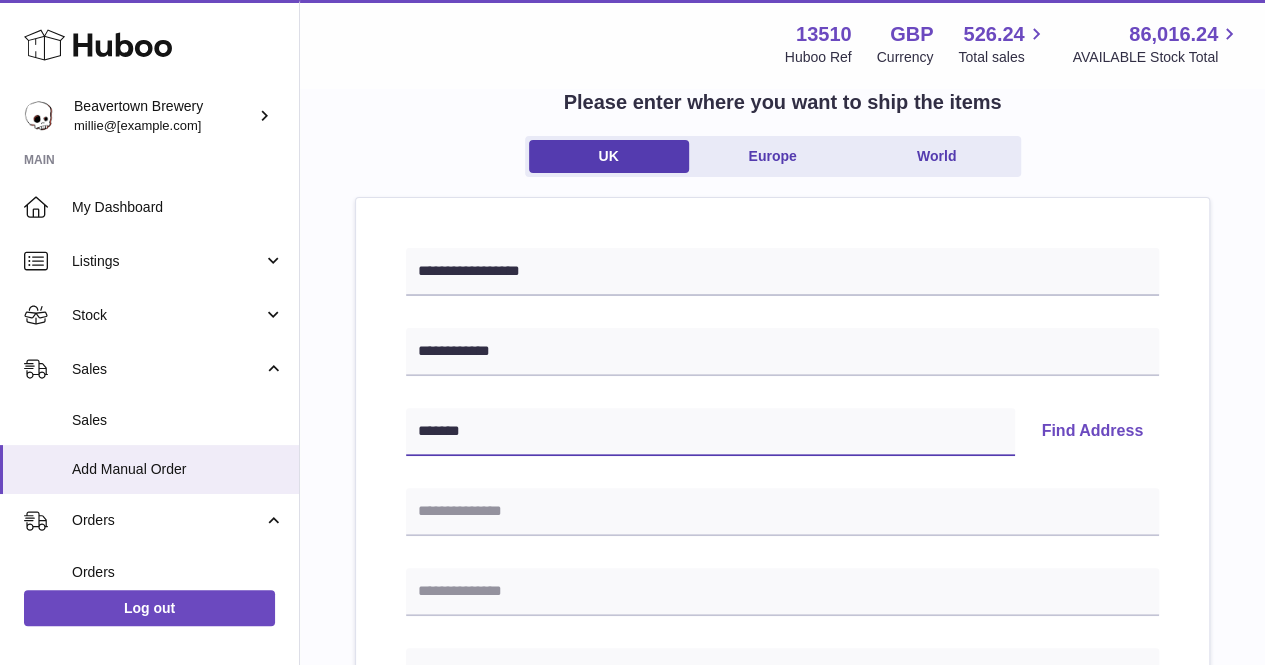 scroll, scrollTop: 300, scrollLeft: 0, axis: vertical 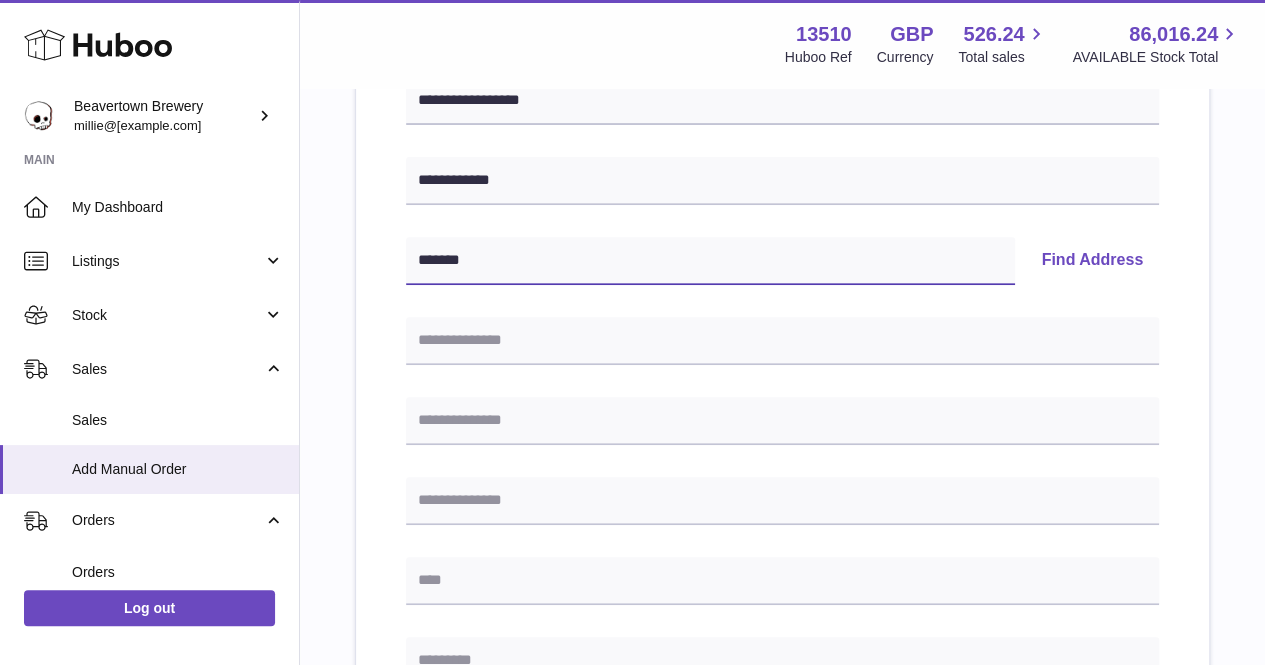 type on "*******" 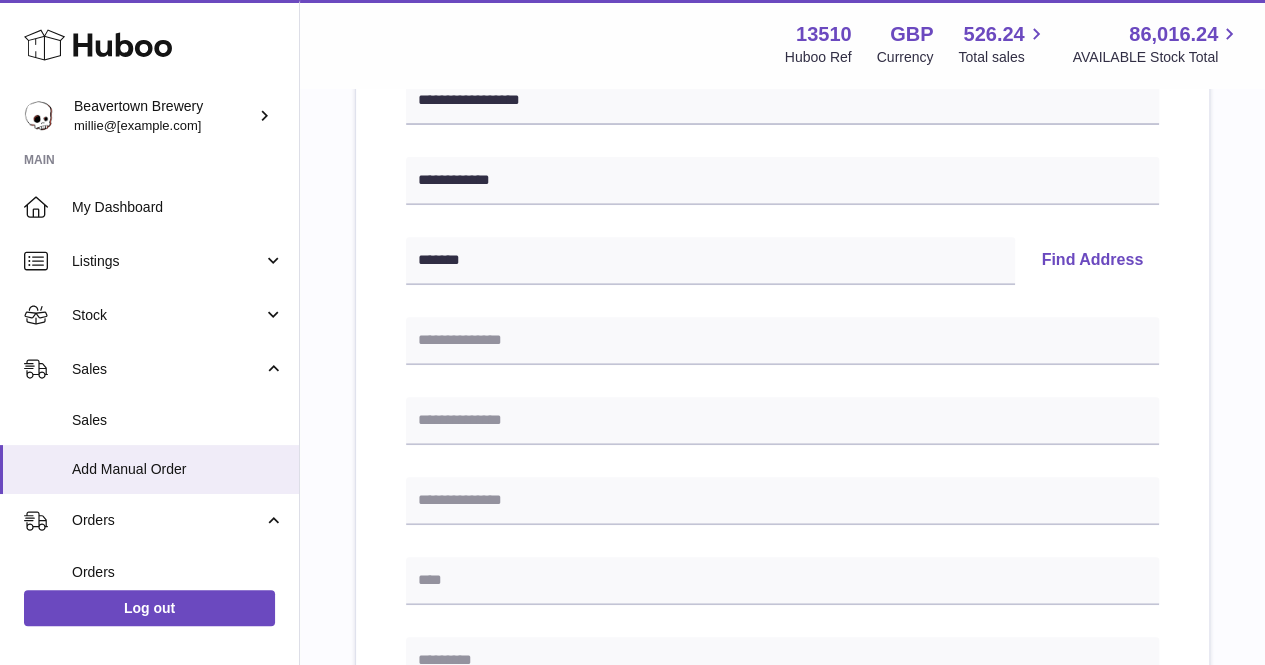 click on "Find Address" at bounding box center (1092, 261) 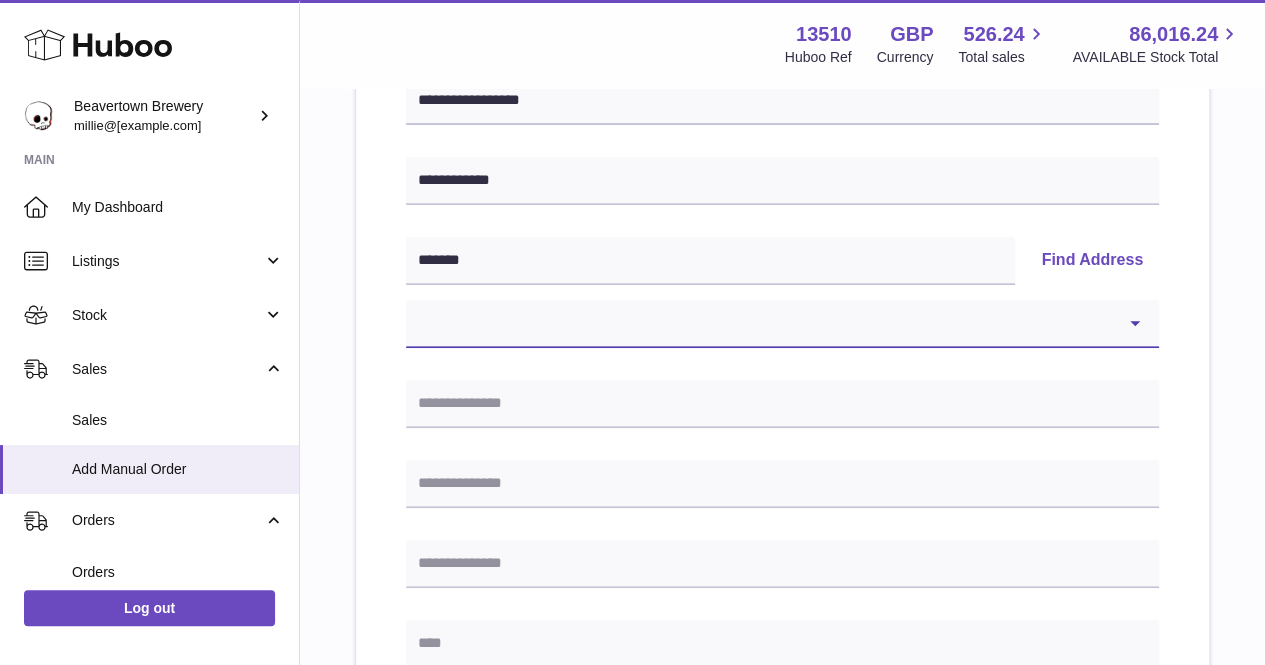 click on "**********" at bounding box center [782, 324] 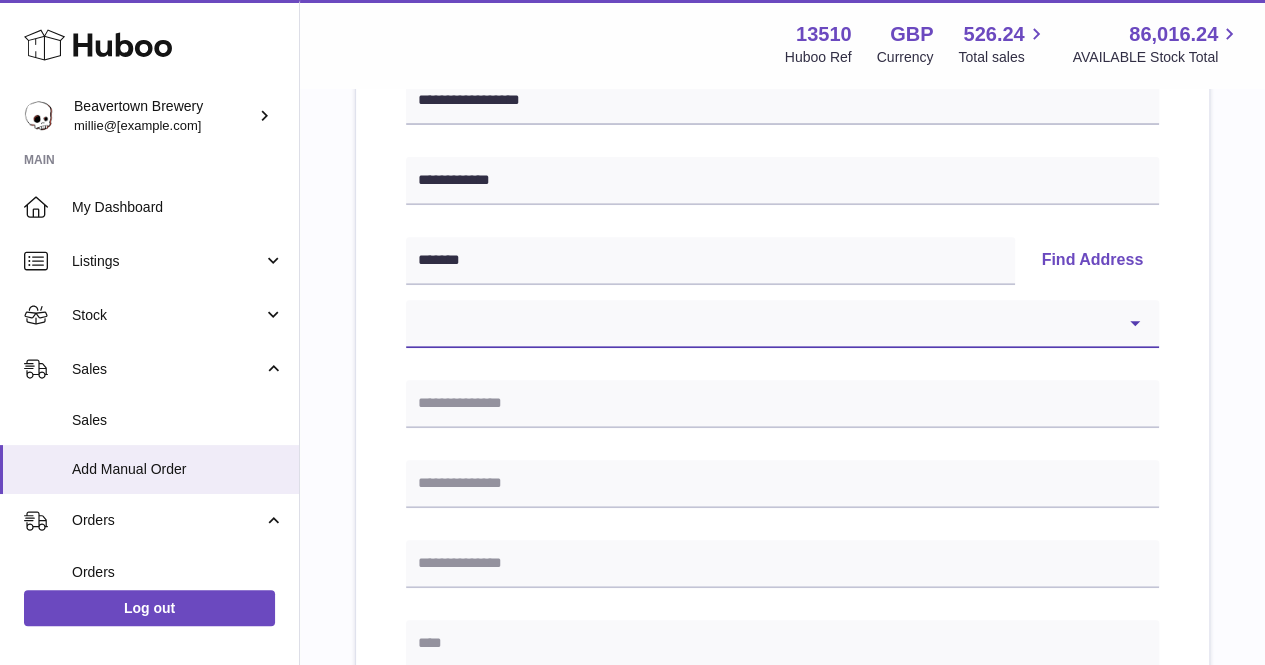 select on "*" 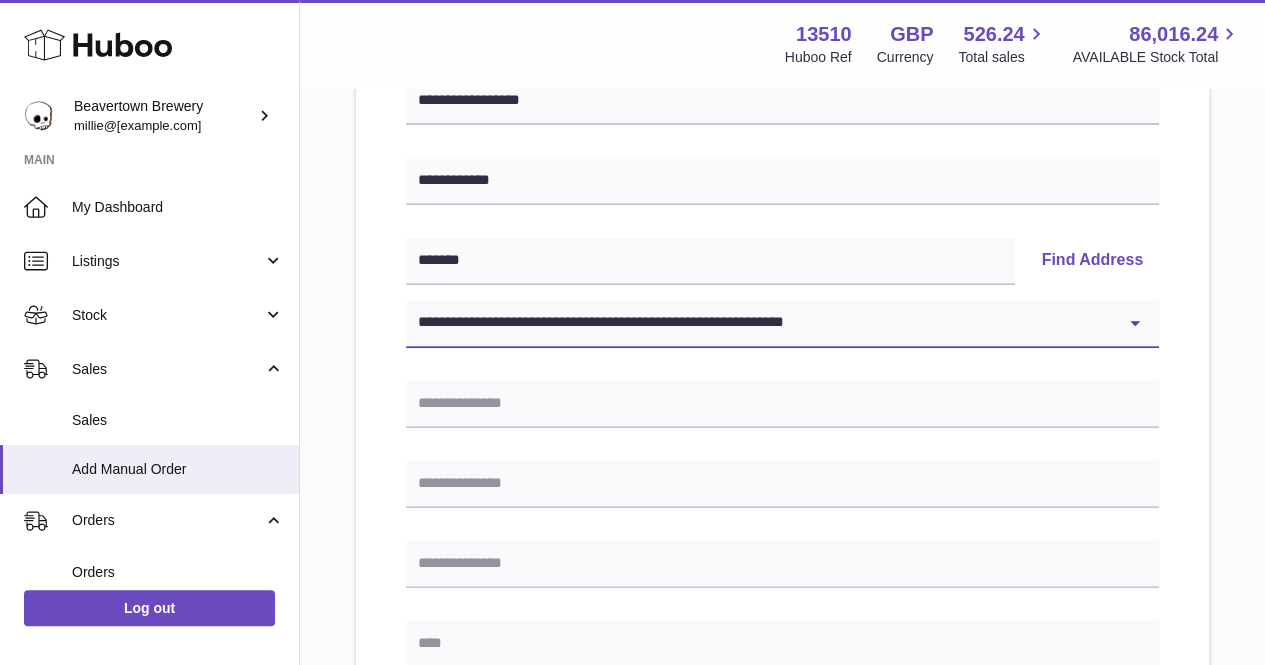 click on "**********" at bounding box center (782, 324) 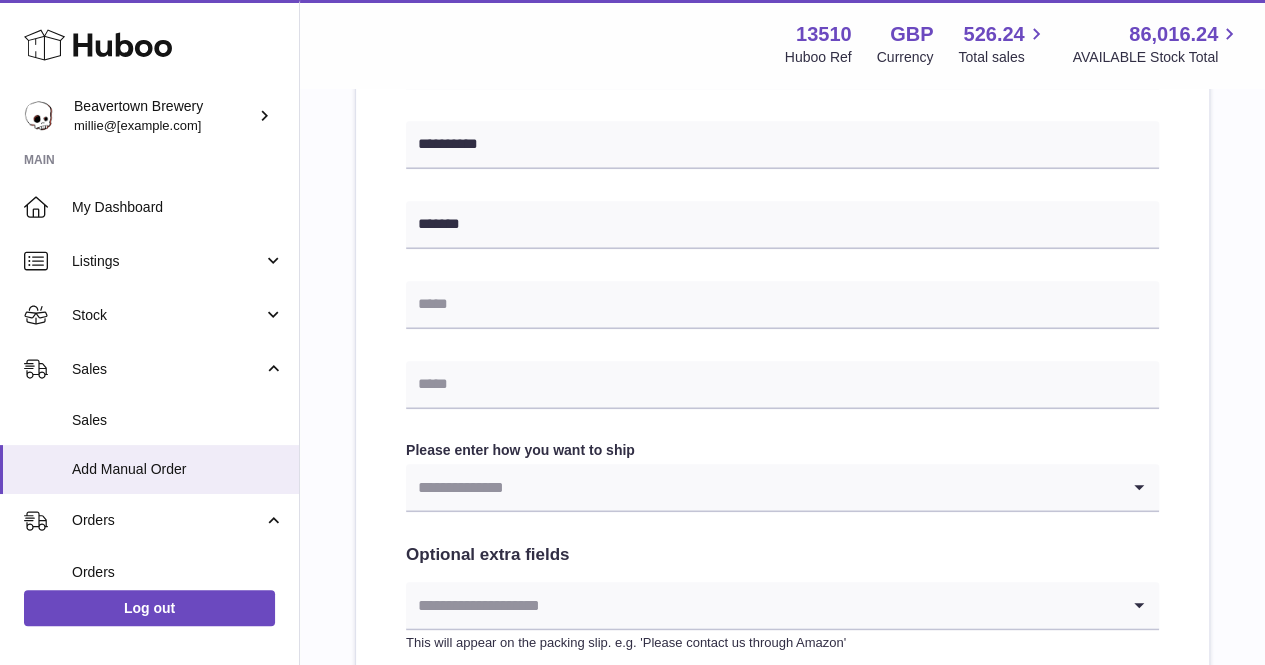scroll, scrollTop: 800, scrollLeft: 0, axis: vertical 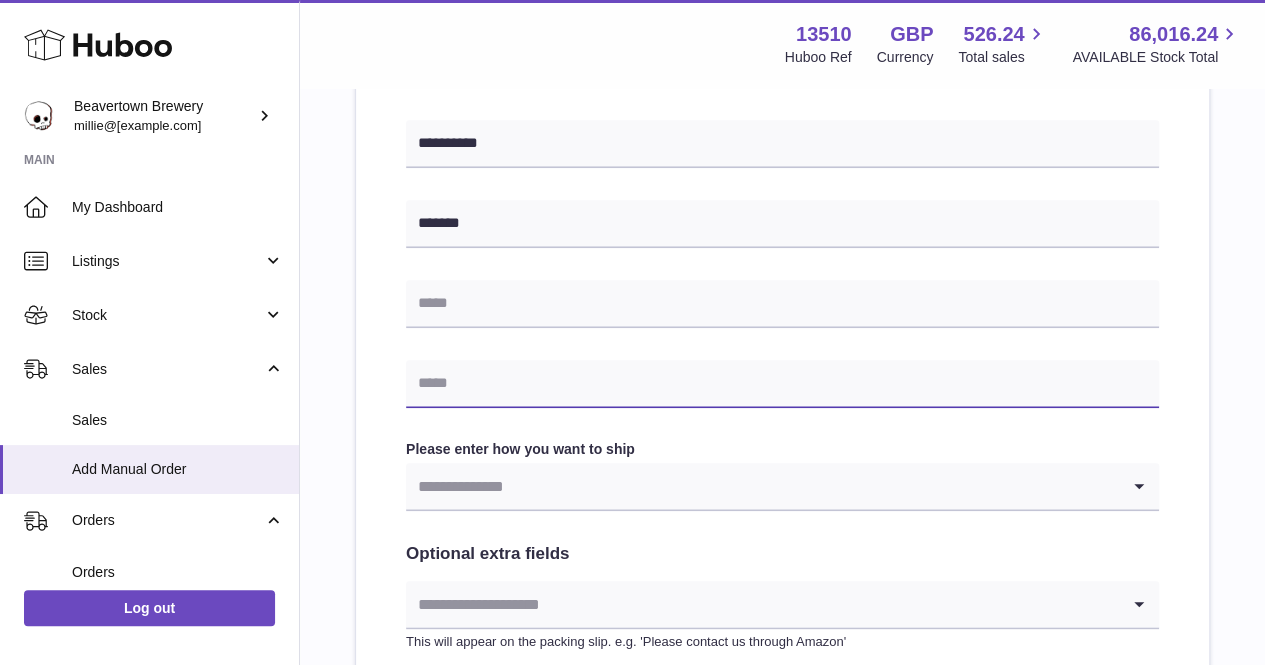click at bounding box center [782, 384] 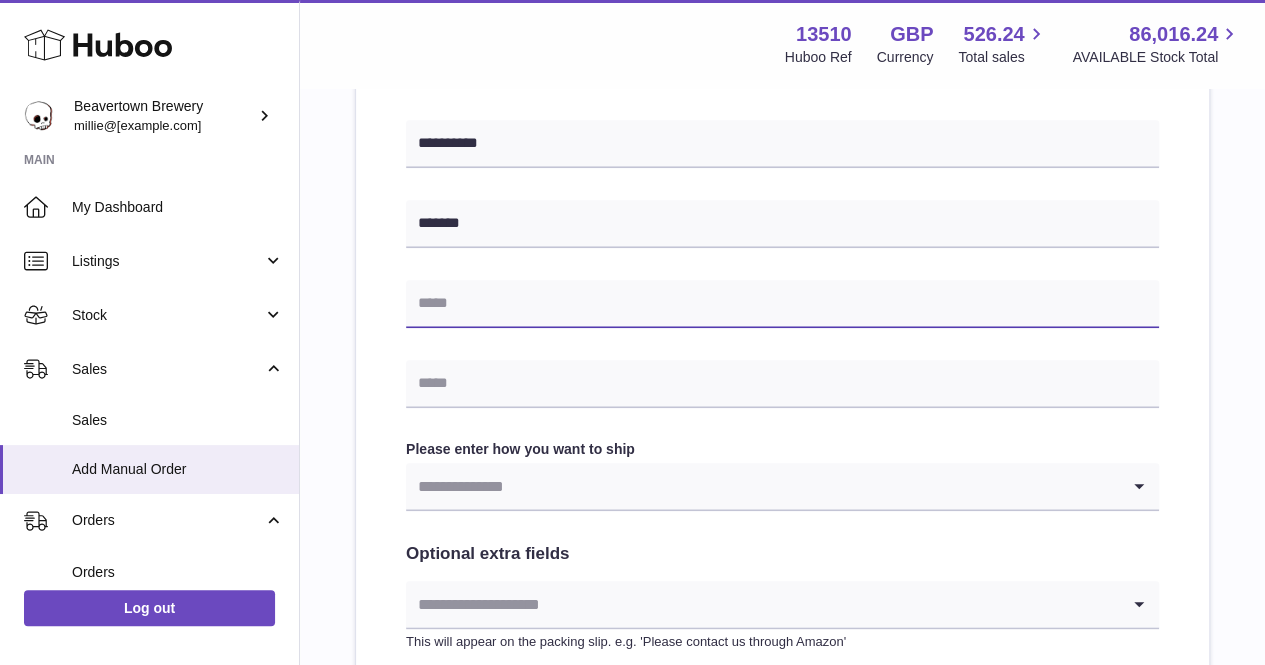 click at bounding box center [782, 304] 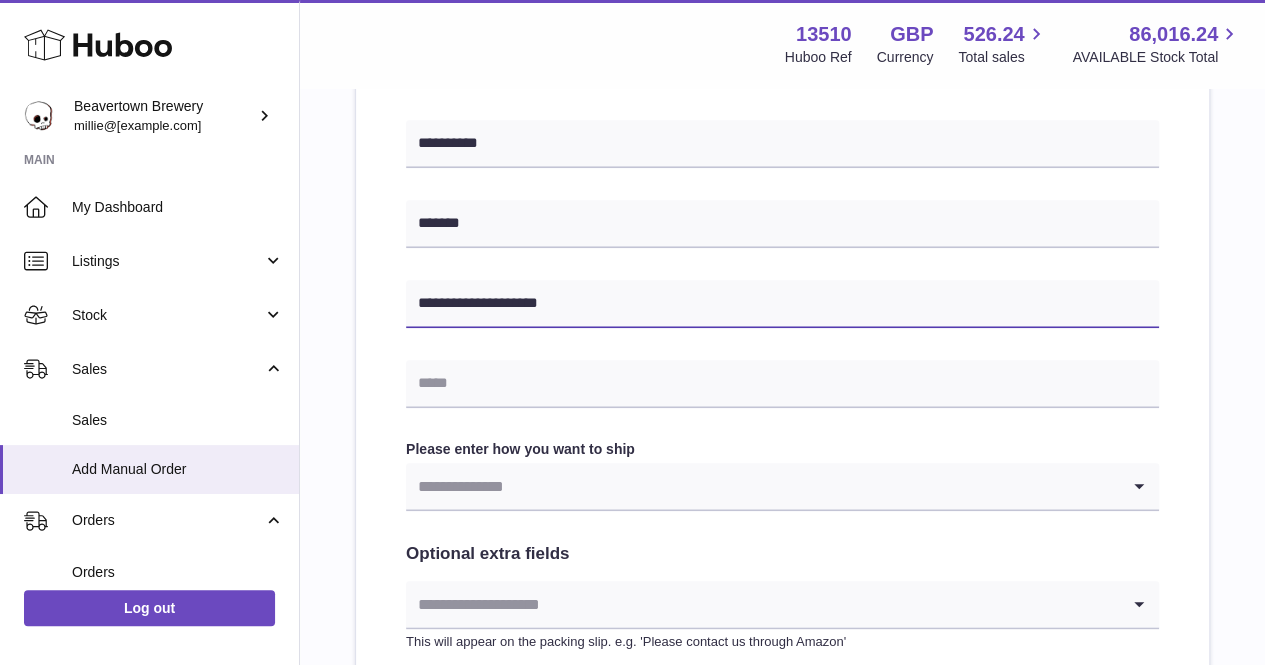drag, startPoint x: 481, startPoint y: 306, endPoint x: 366, endPoint y: 309, distance: 115.03912 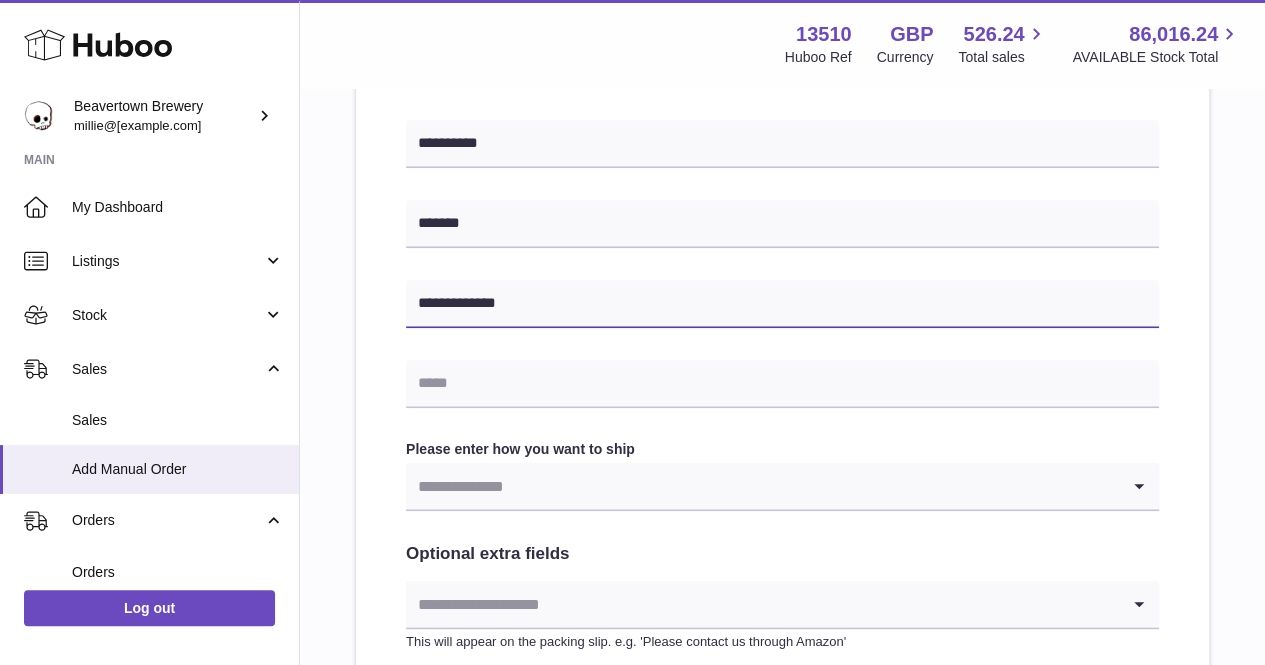 type on "**********" 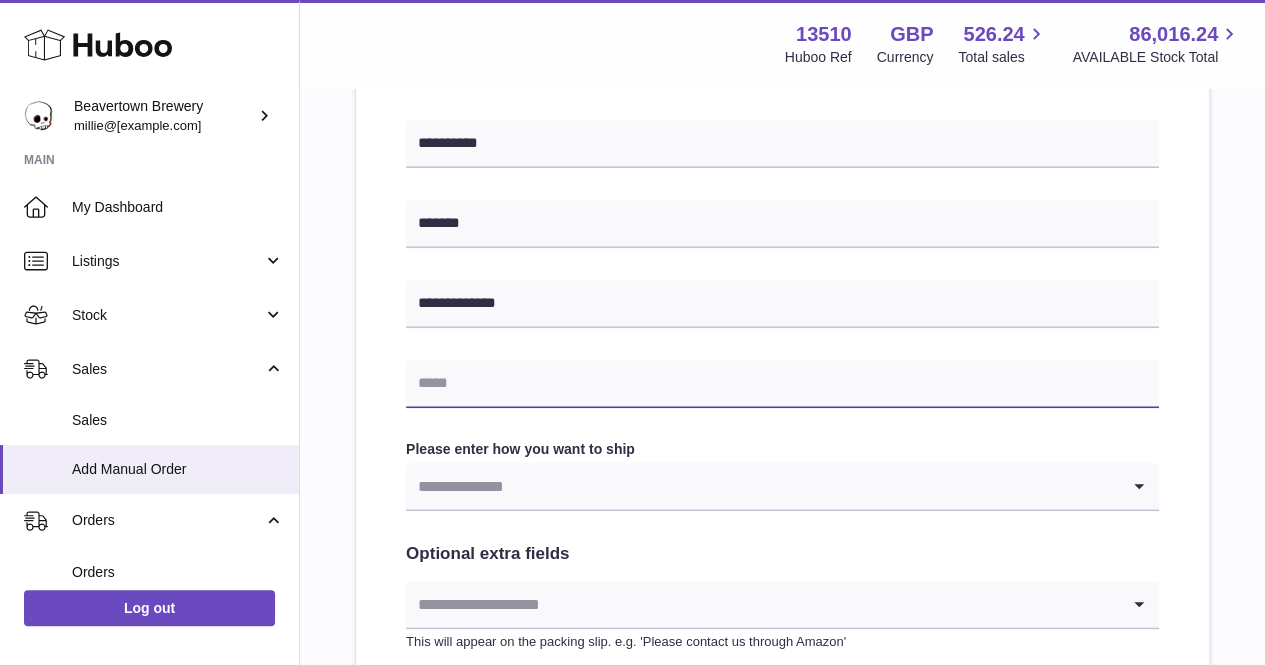 click at bounding box center (782, 384) 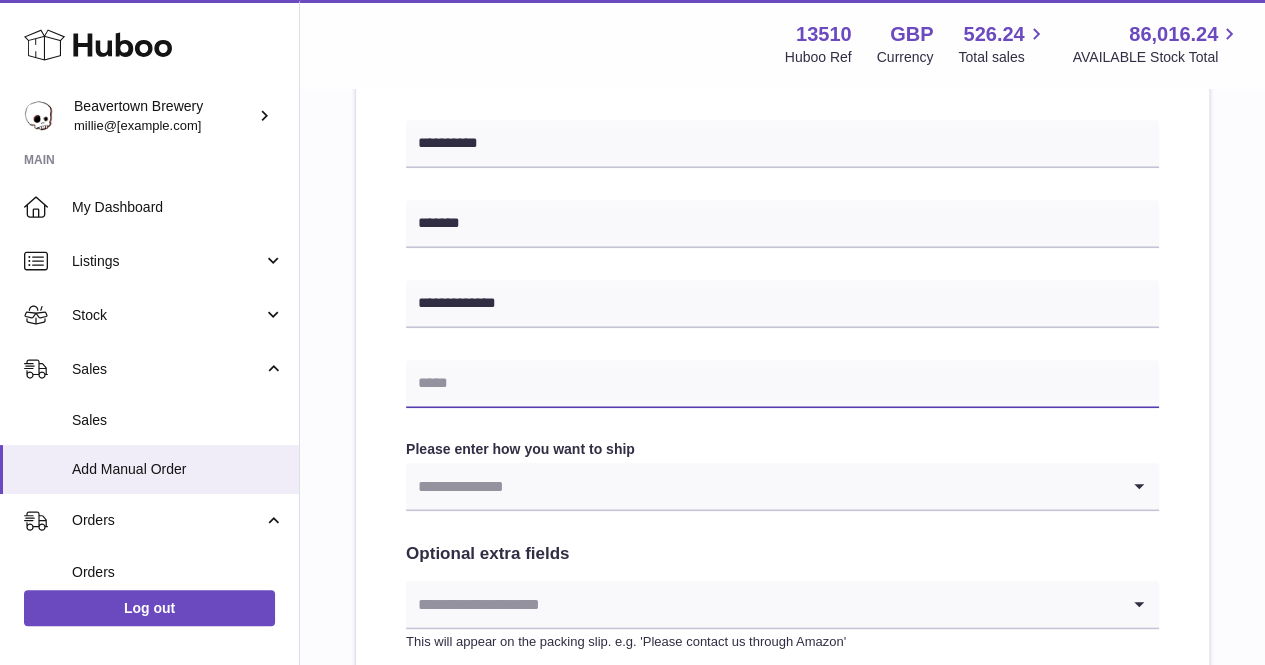 paste on "**********" 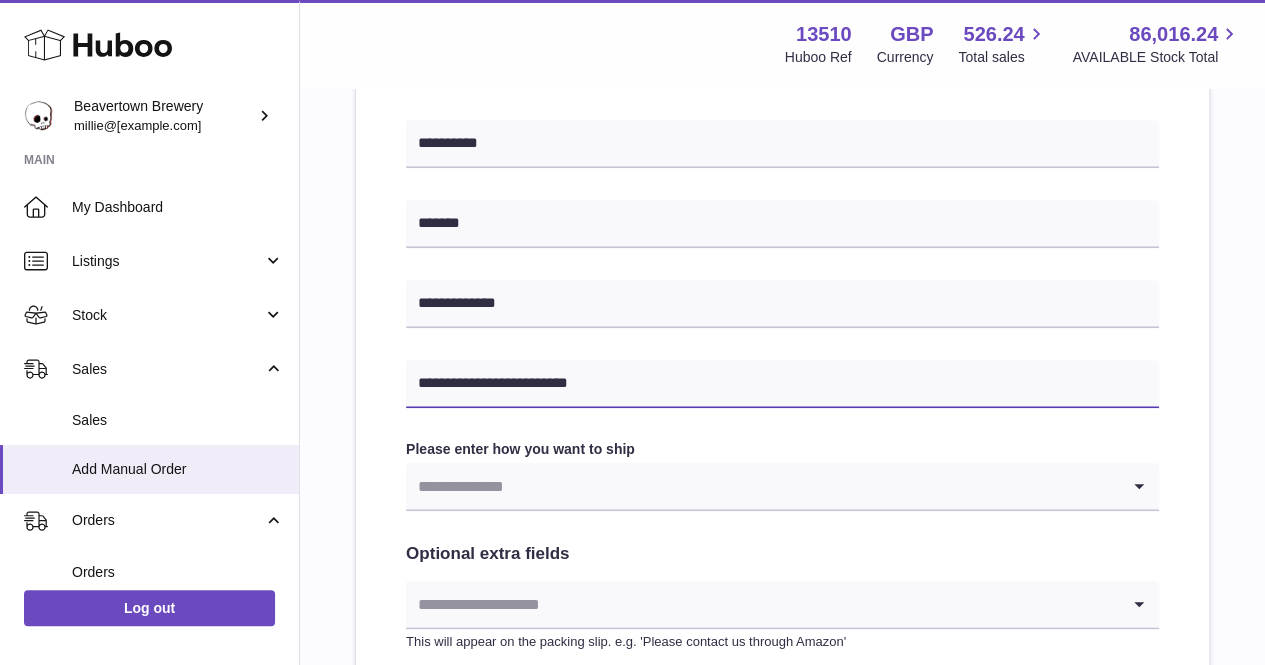 type on "**********" 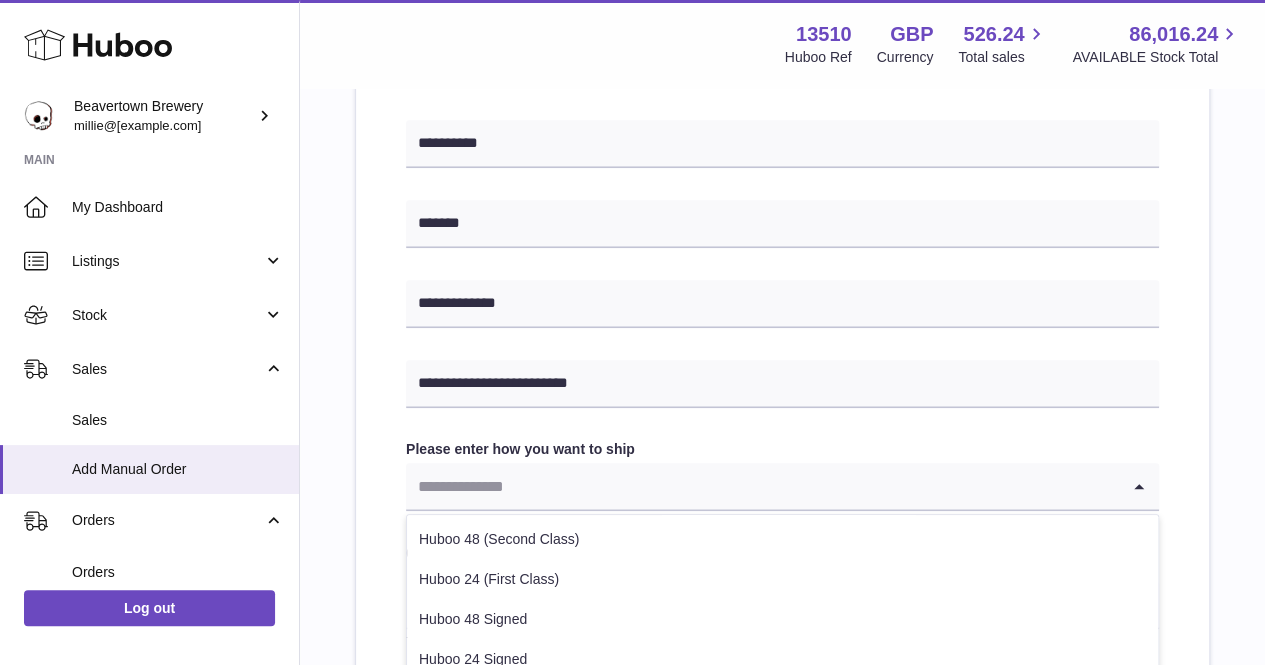 click at bounding box center [762, 486] 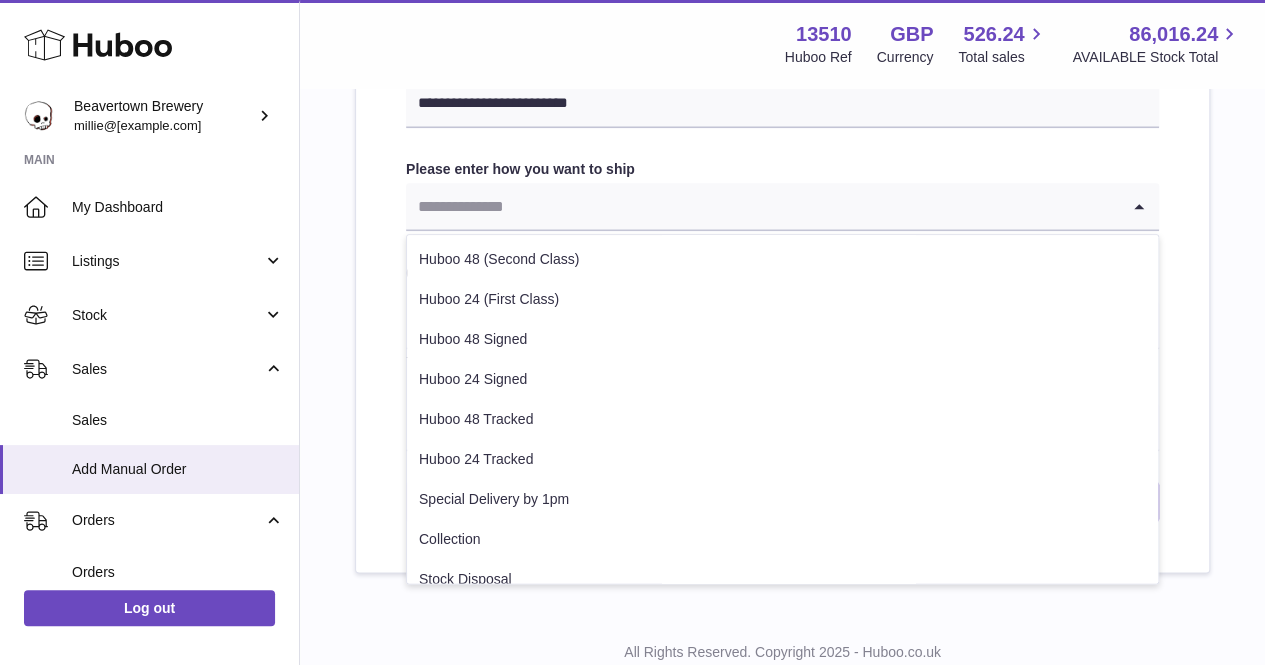 scroll, scrollTop: 1100, scrollLeft: 0, axis: vertical 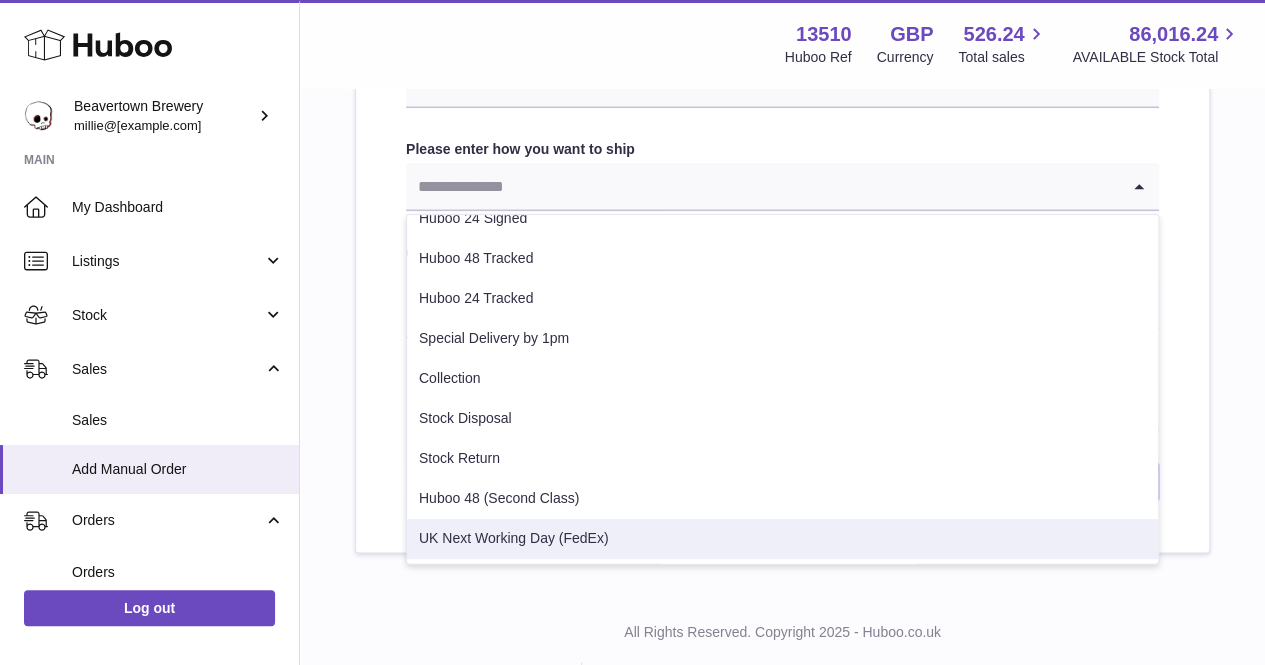 click on "UK Next Working Day (FedEx)" at bounding box center [782, 539] 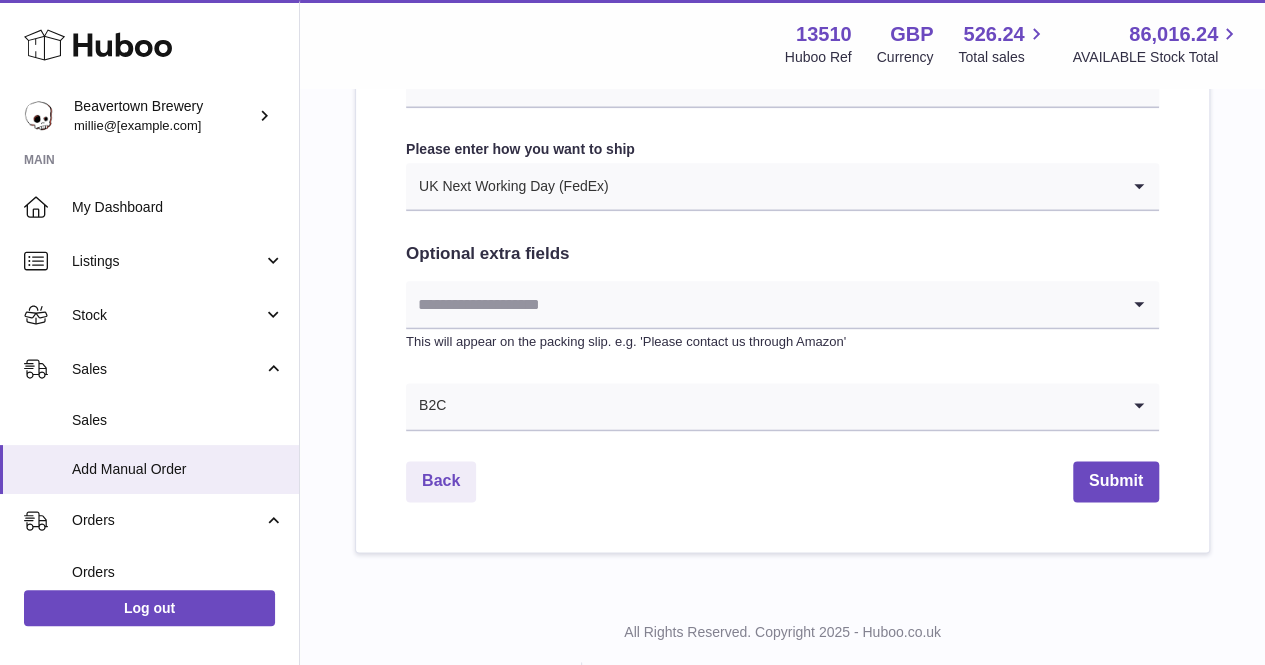 click at bounding box center [762, 304] 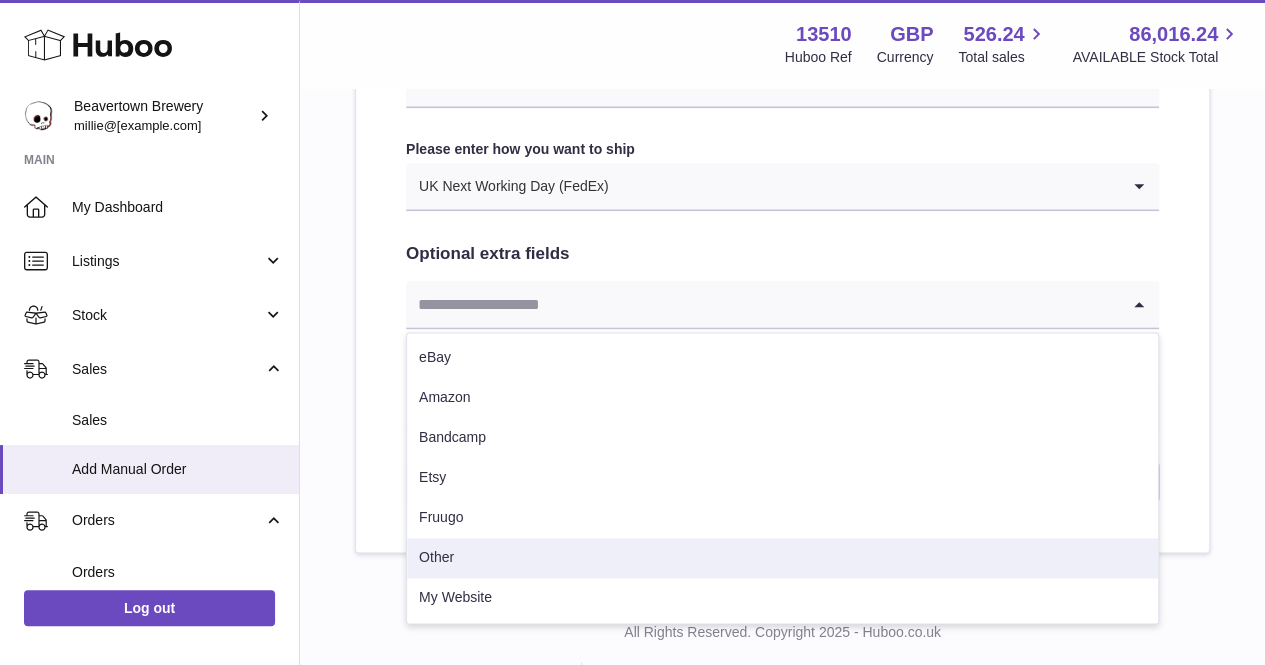 click on "Other" at bounding box center (782, 558) 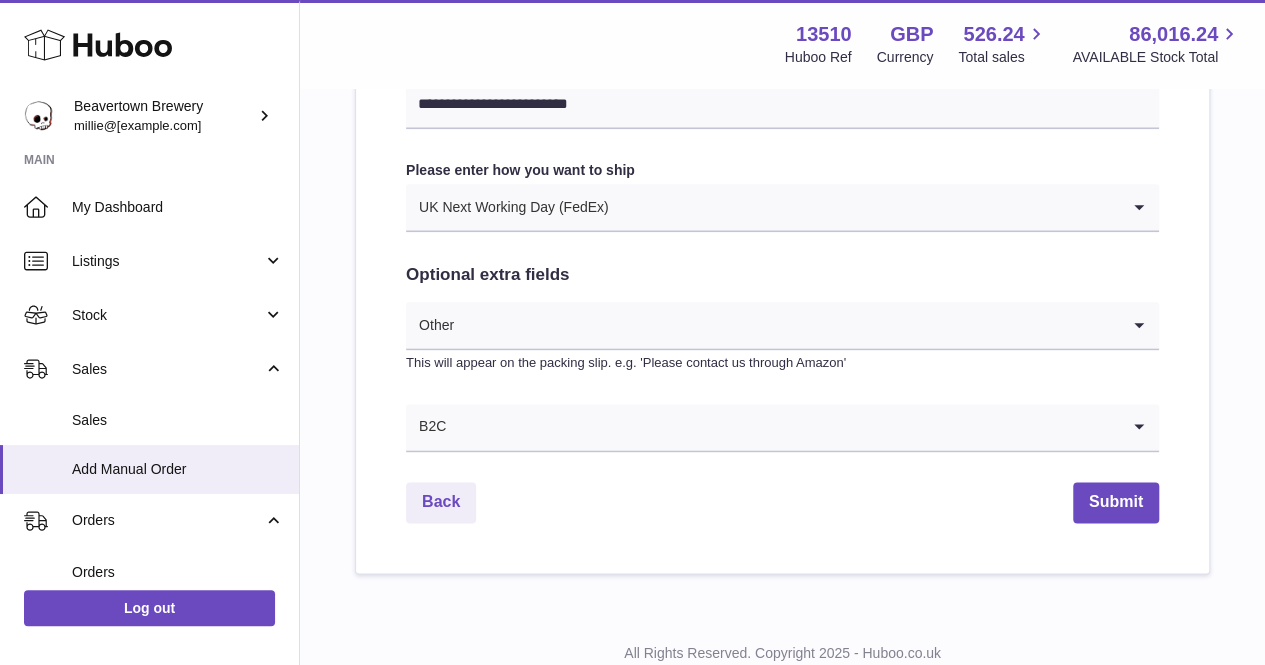 scroll, scrollTop: 1144, scrollLeft: 0, axis: vertical 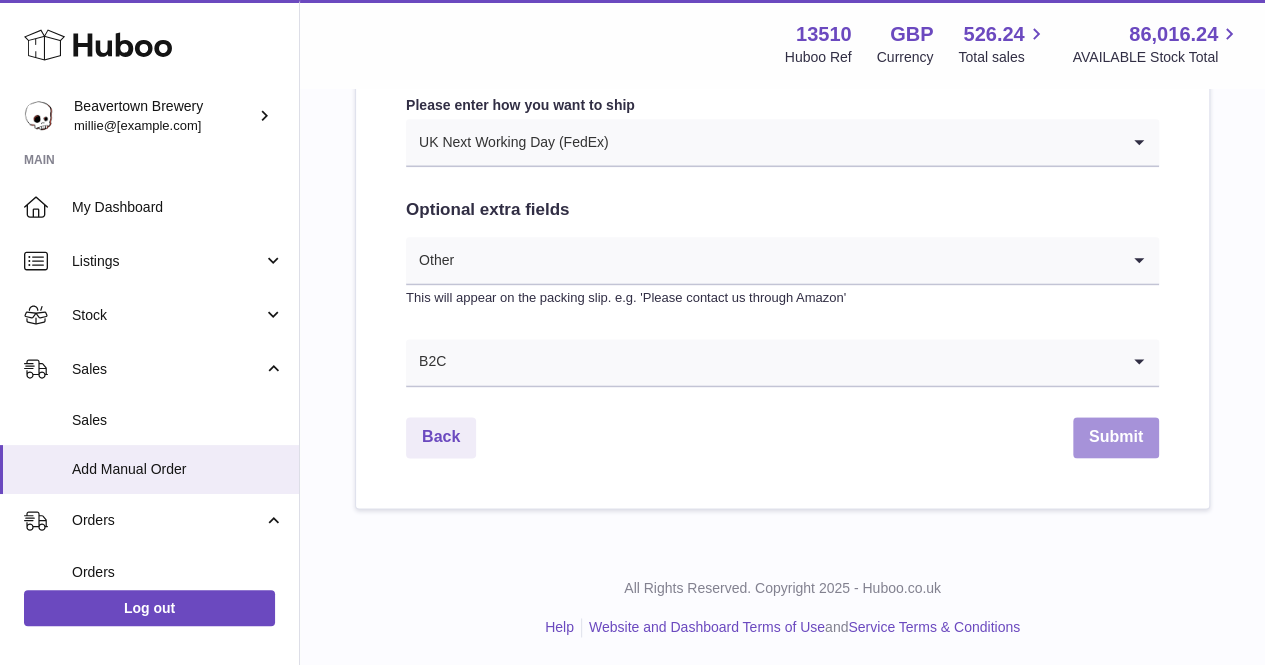 click on "Submit" at bounding box center [1116, 437] 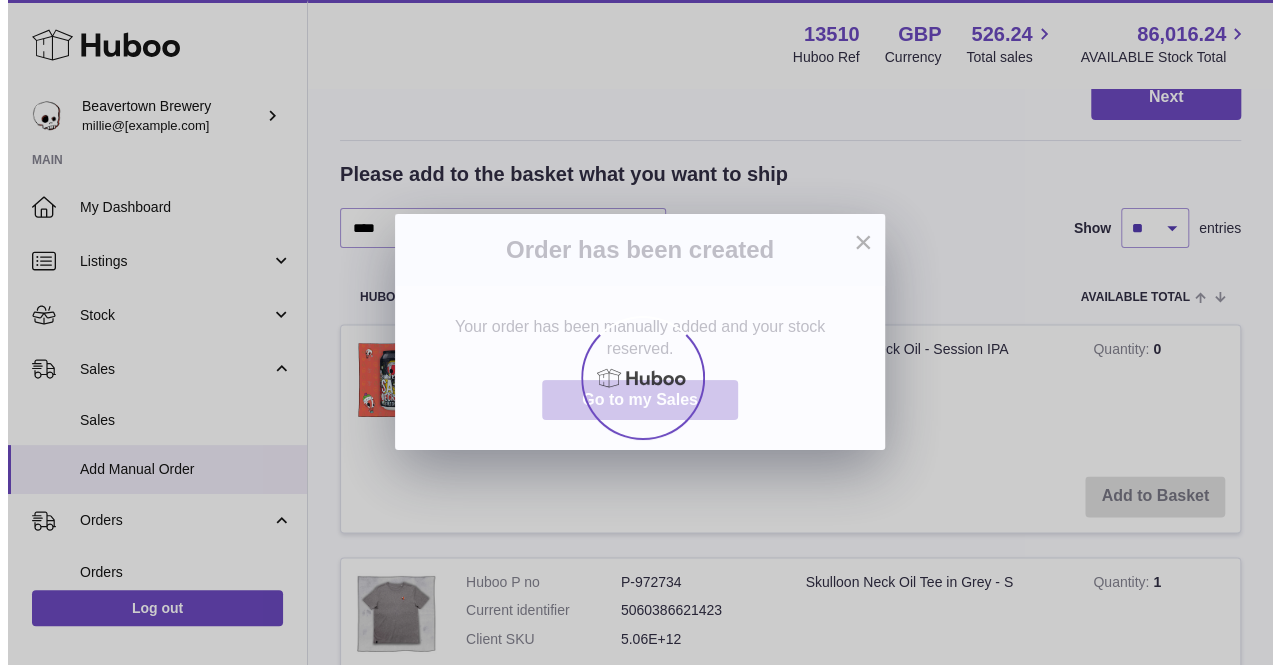 scroll, scrollTop: 0, scrollLeft: 0, axis: both 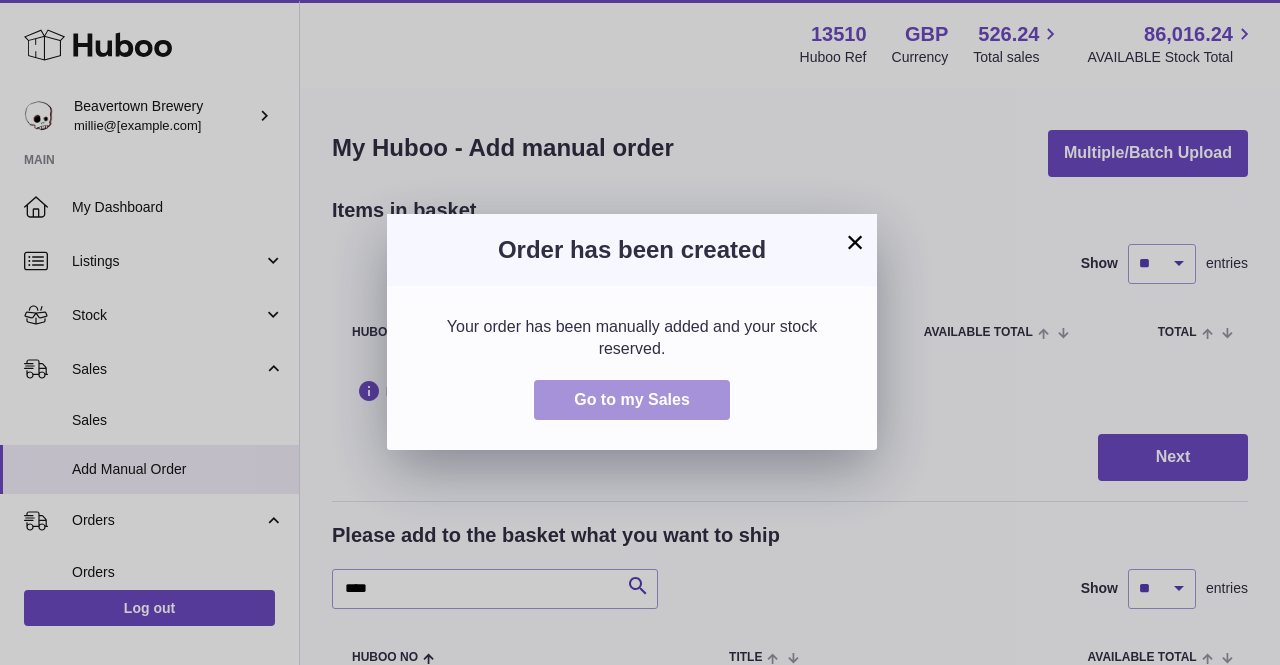 click on "Go to my Sales" at bounding box center [632, 400] 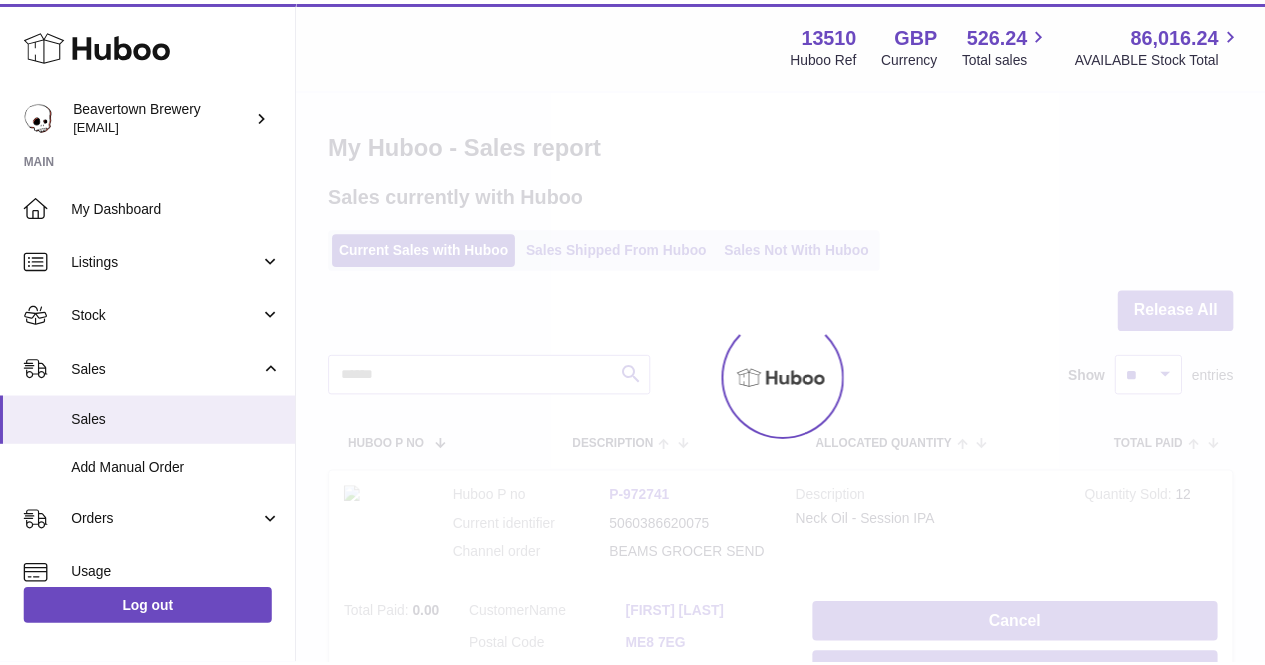 scroll, scrollTop: 0, scrollLeft: 0, axis: both 